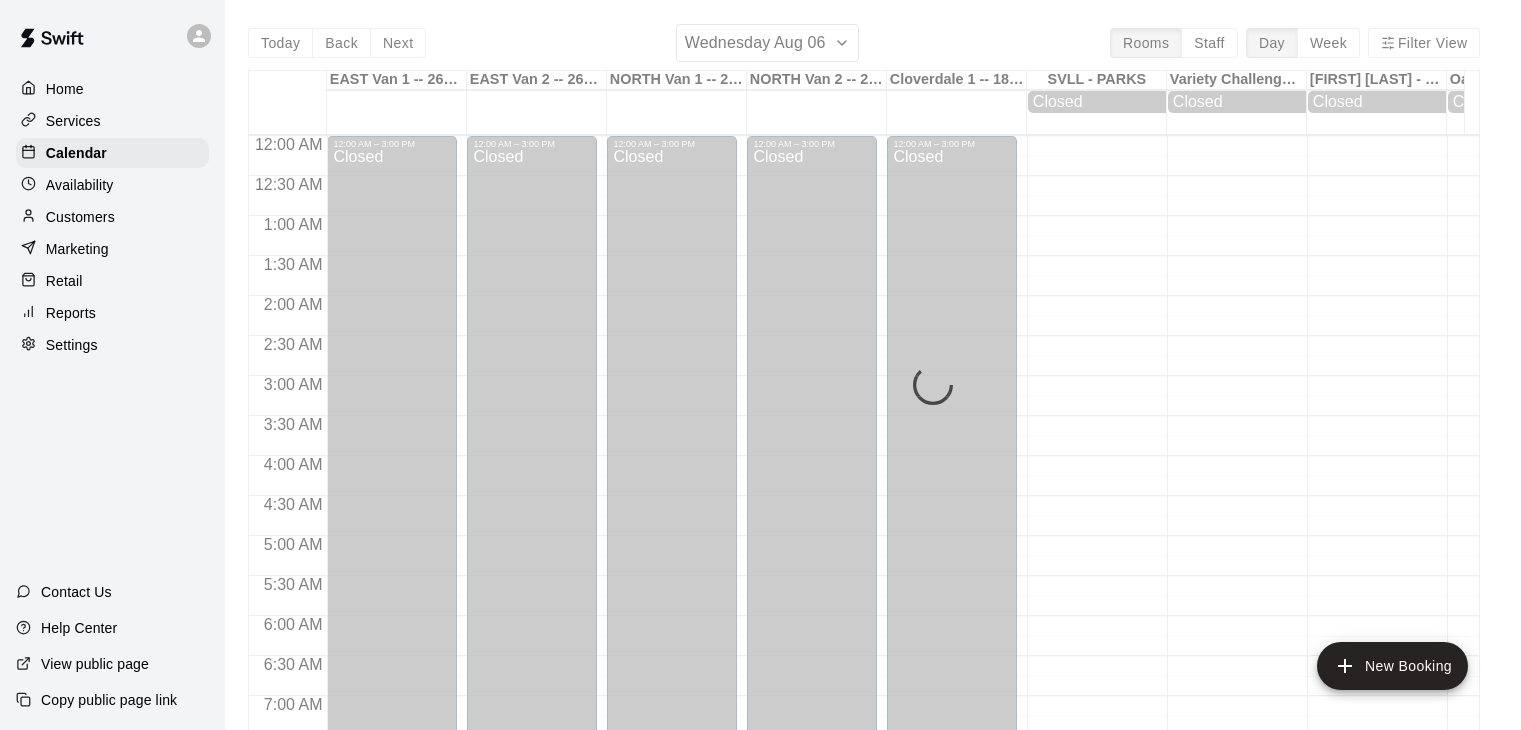 scroll, scrollTop: 0, scrollLeft: 0, axis: both 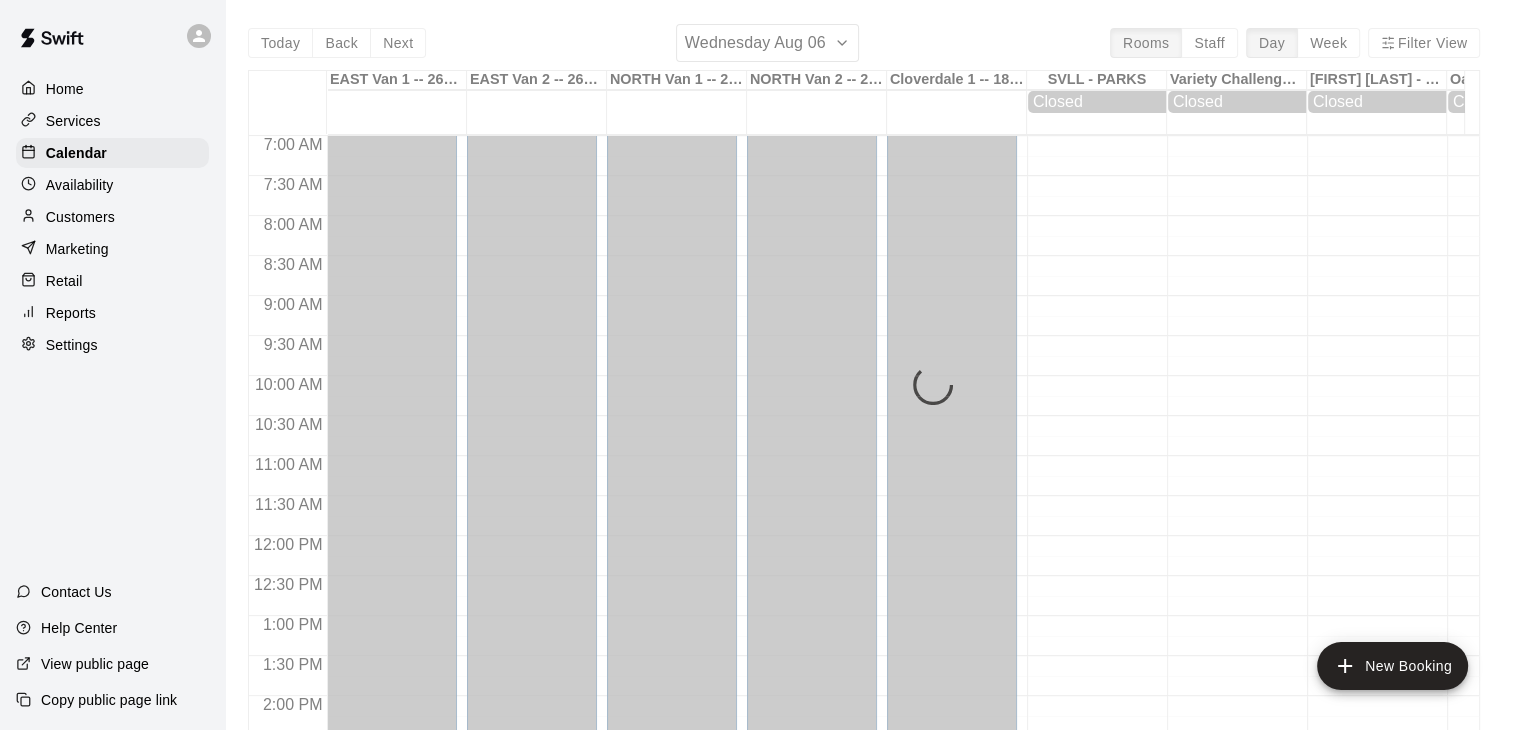 click on "Today Back Next Wednesday Aug 06 Rooms Staff Day Week Filter View EAST Van 1 -- 2696 Nootka St, Vancouver 06 Wed EAST Van 2 -- 2696 Nootka St, Vancouver 06 Wed NORTH Van 1 -- 245 Fell Avenue (108b), North Vancouver 06 Wed NORTH Van 2 -- 245 Fell Avenue (108b), North Vancouver 06 Wed Cloverdale 1 -- 18485 53rd Avenue, Cloverdale 06 Wed SVLL - PARKS 06 Wed Closed Variety Challenger Diamond, 4501 Clancy Loranger Way, Vancouver 06 Wed Closed Riley Park - 50 E 30th Ave, Vancouver 06 Wed Closed Oak Park - 900 W 59th Ave, Vancouver 06 Wed Closed 12:00 AM 12:30 AM 1:00 AM 1:30 AM 2:00 AM 2:30 AM 3:00 AM 3:30 AM 4:00 AM 4:30 AM 5:00 AM 5:30 AM 6:00 AM 6:30 AM 7:00 AM 7:30 AM 8:00 AM 8:30 AM 9:00 AM 9:30 AM 10:00 AM 10:30 AM 11:00 AM 11:30 AM 12:00 PM 12:30 PM 1:00 PM 1:30 PM 2:00 PM 2:30 PM 3:00 PM 3:30 PM 4:00 PM 4:30 PM 5:00 PM 5:30 PM 6:00 PM 6:30 PM 7:00 PM 7:30 PM 8:00 PM 8:30 PM 9:00 PM 9:30 PM 10:00 PM 10:30 PM 11:00 PM 11:30 PM 12:00 AM – 3:00 PM Closed 9:00 PM – 11:59 PM Closed 12:00 AM – 3:00 PM Closed" at bounding box center (864, 389) 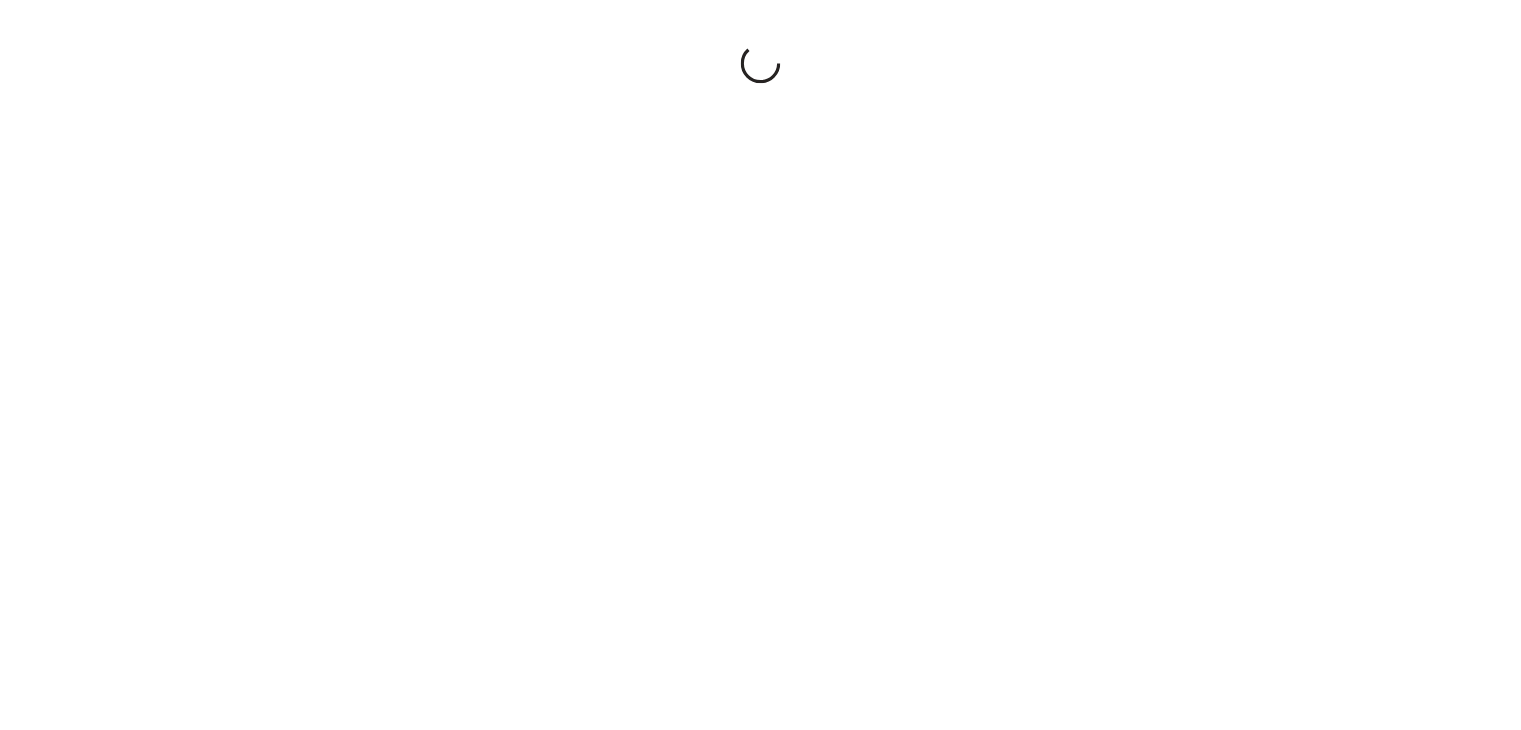 scroll, scrollTop: 0, scrollLeft: 0, axis: both 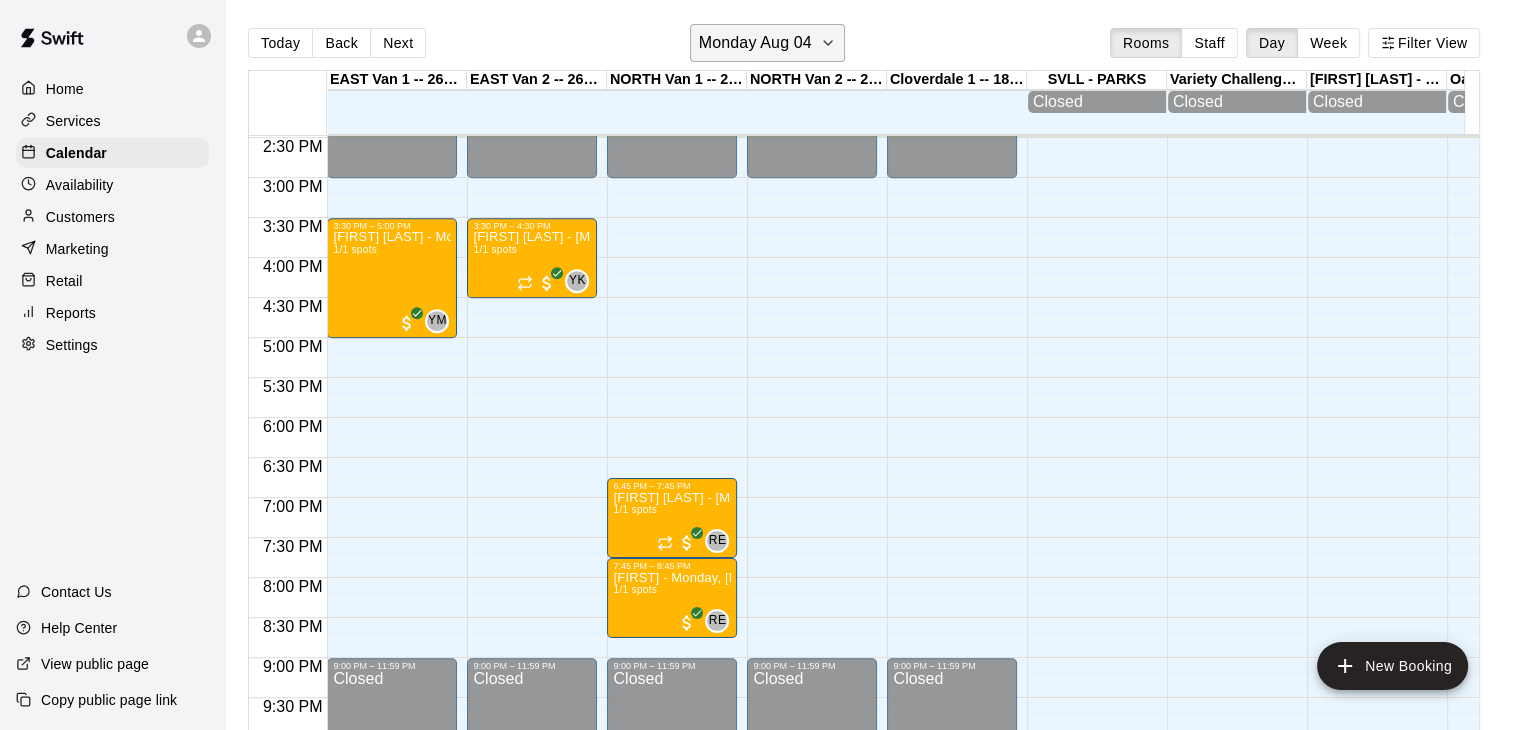 click 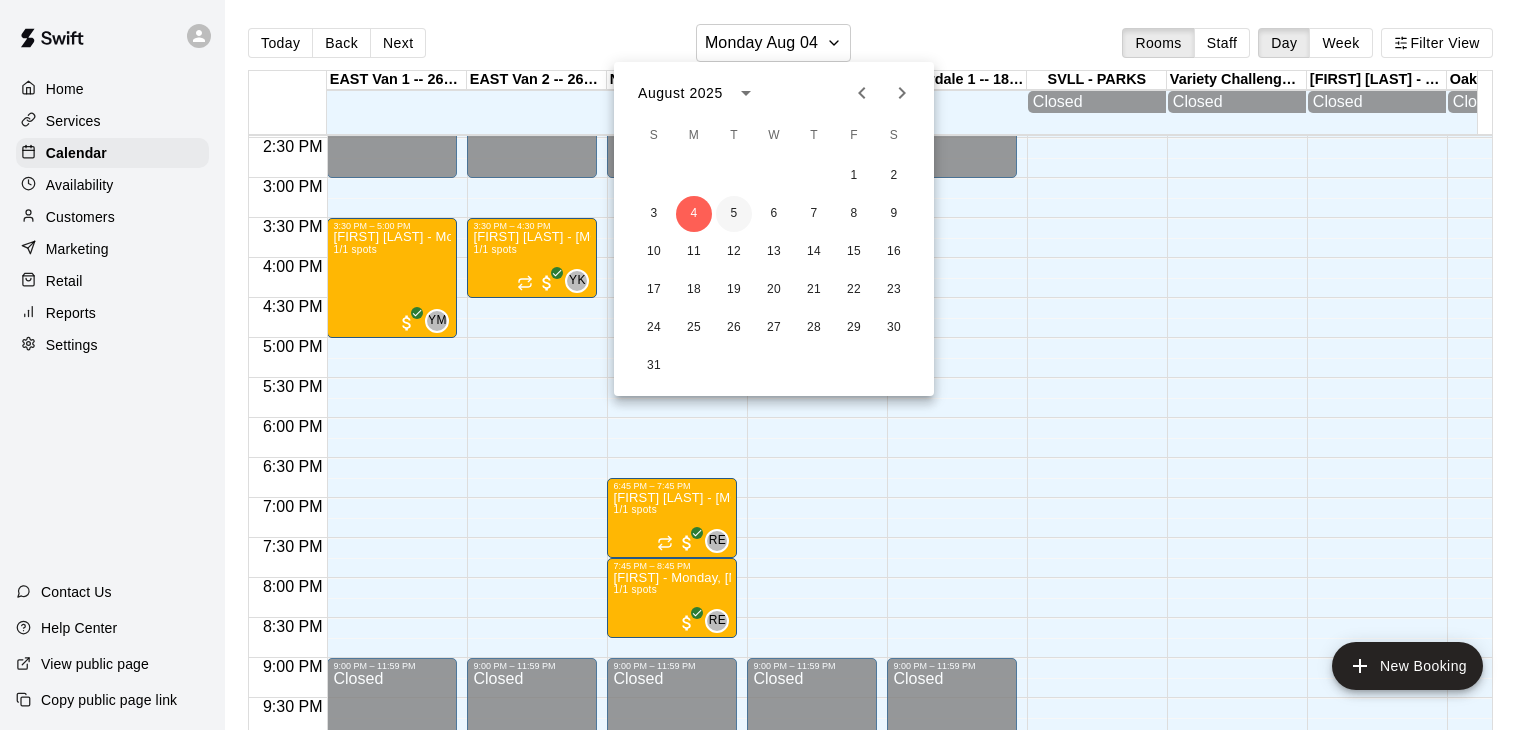click on "5" at bounding box center (734, 214) 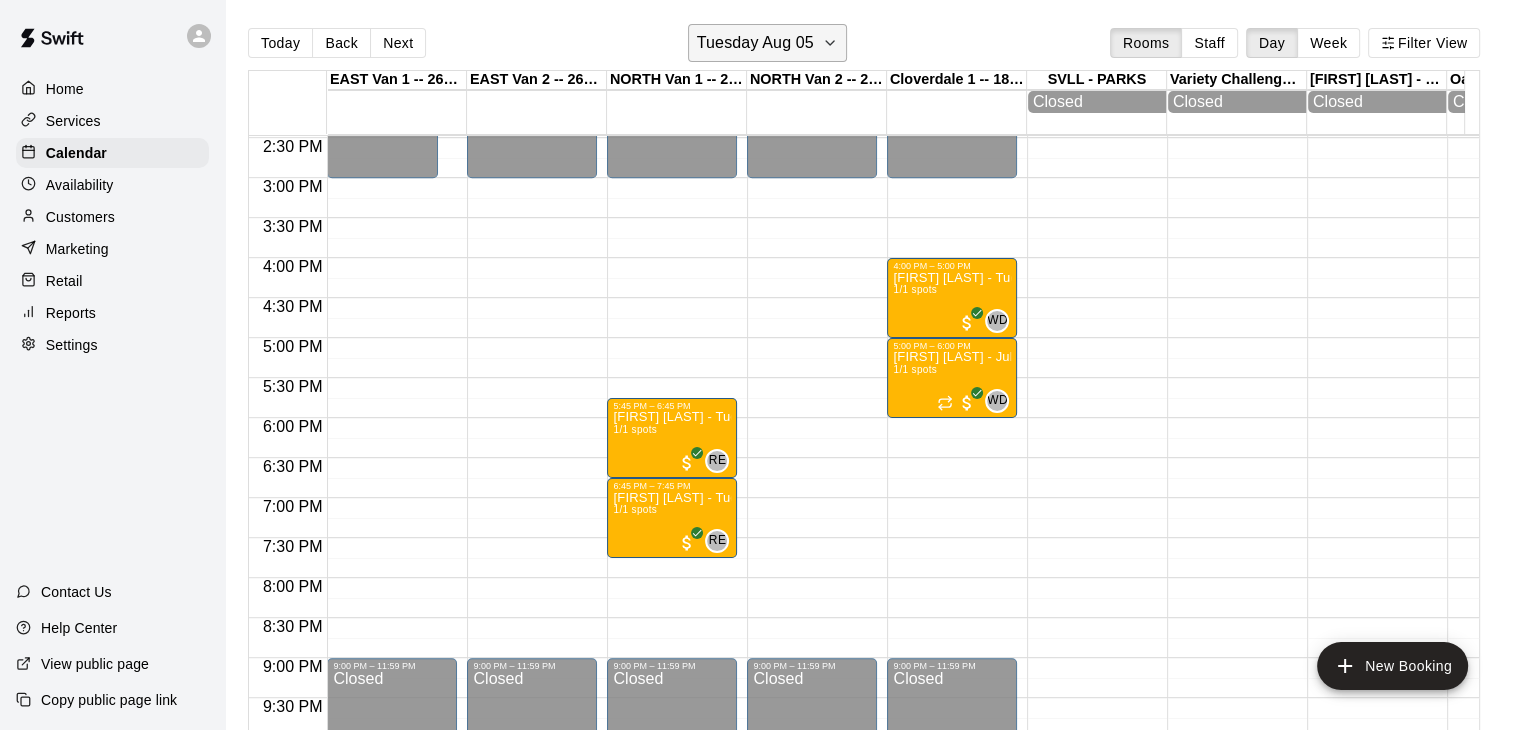 click 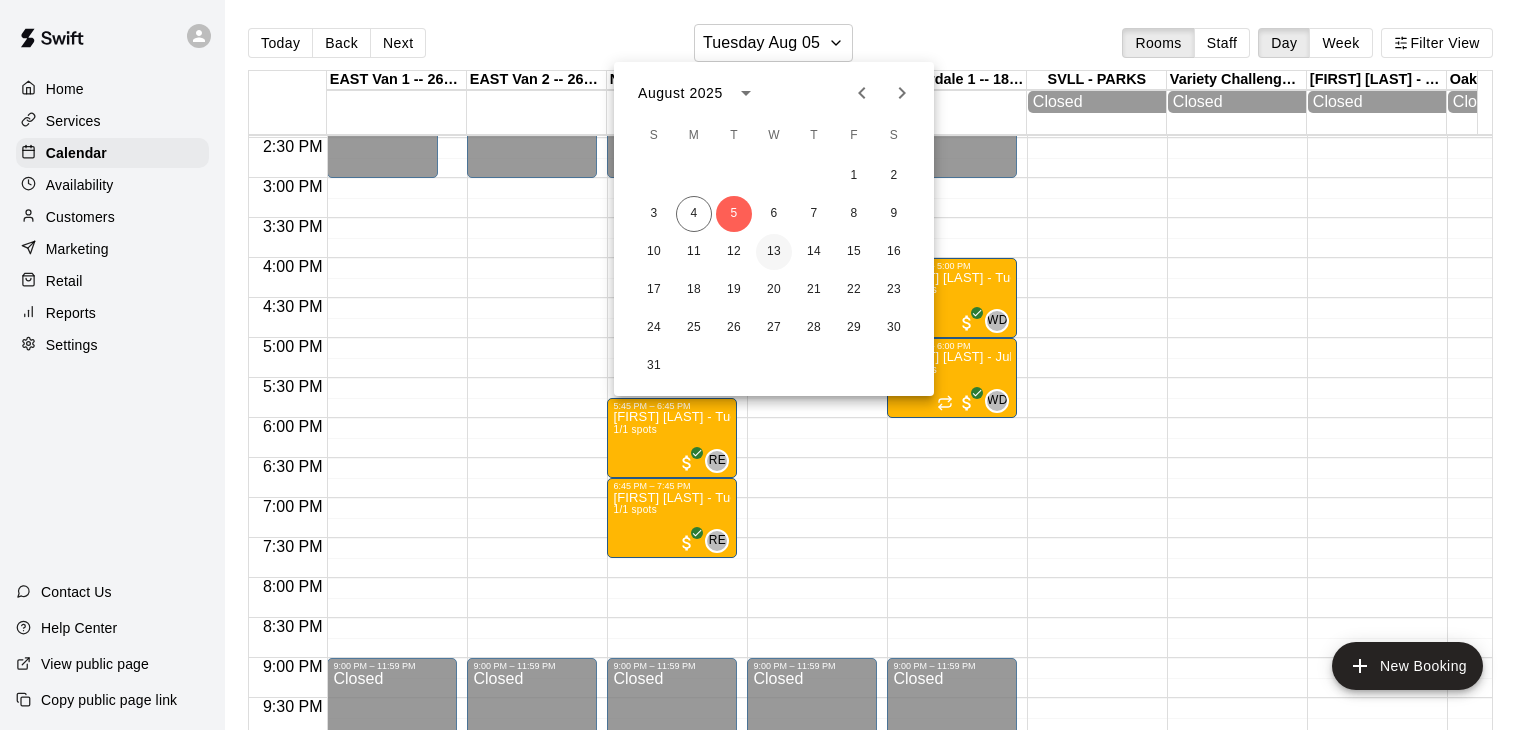 click on "13" at bounding box center (774, 252) 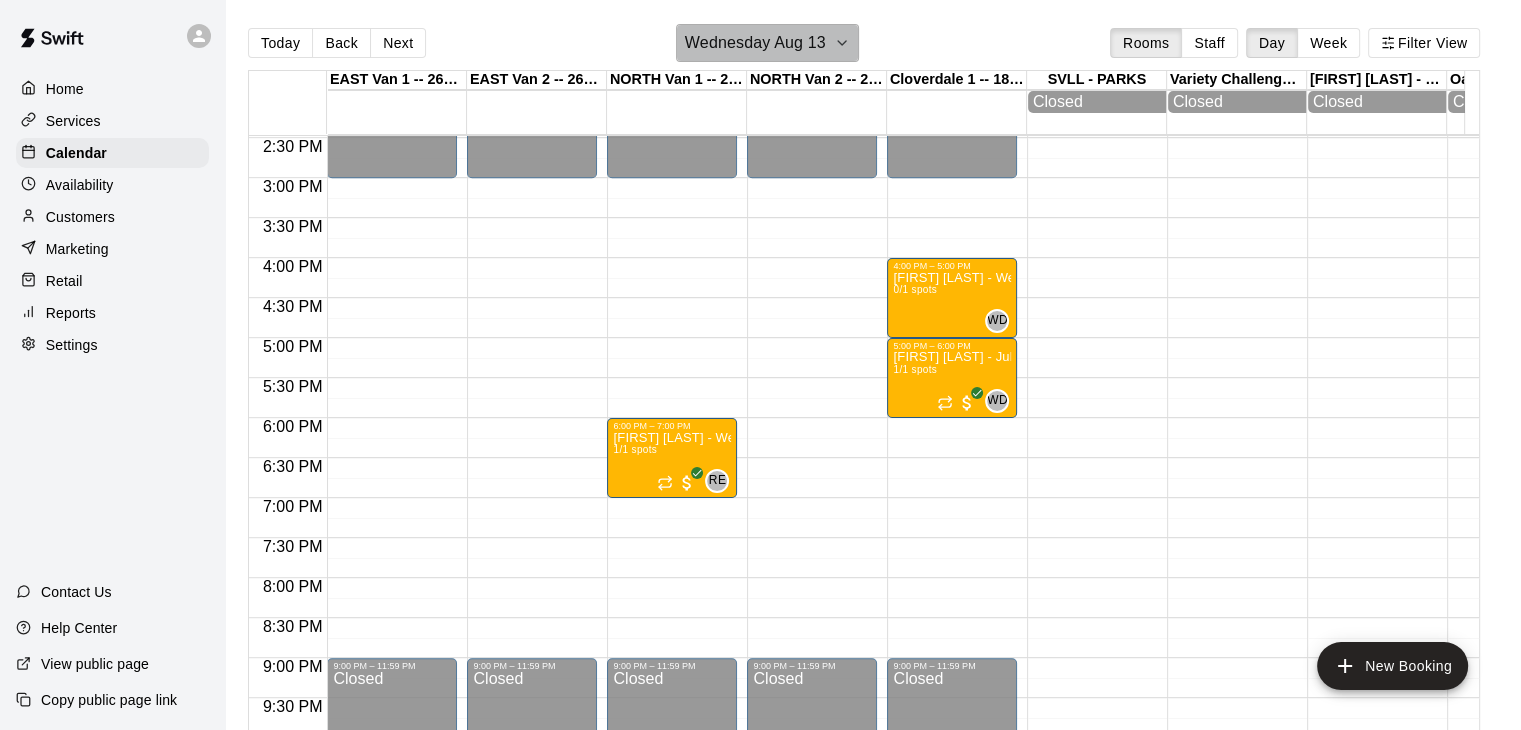 click 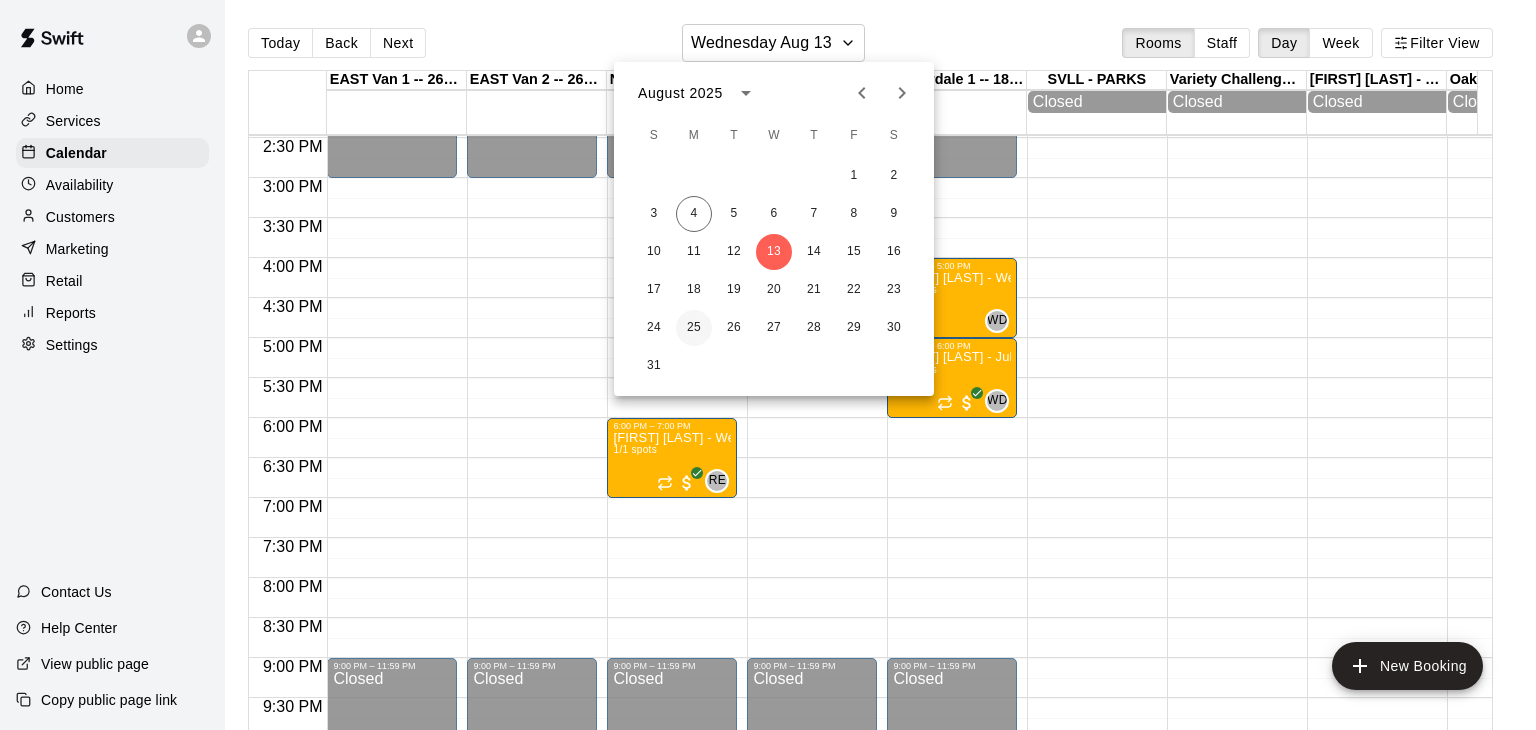 click on "25" at bounding box center [694, 328] 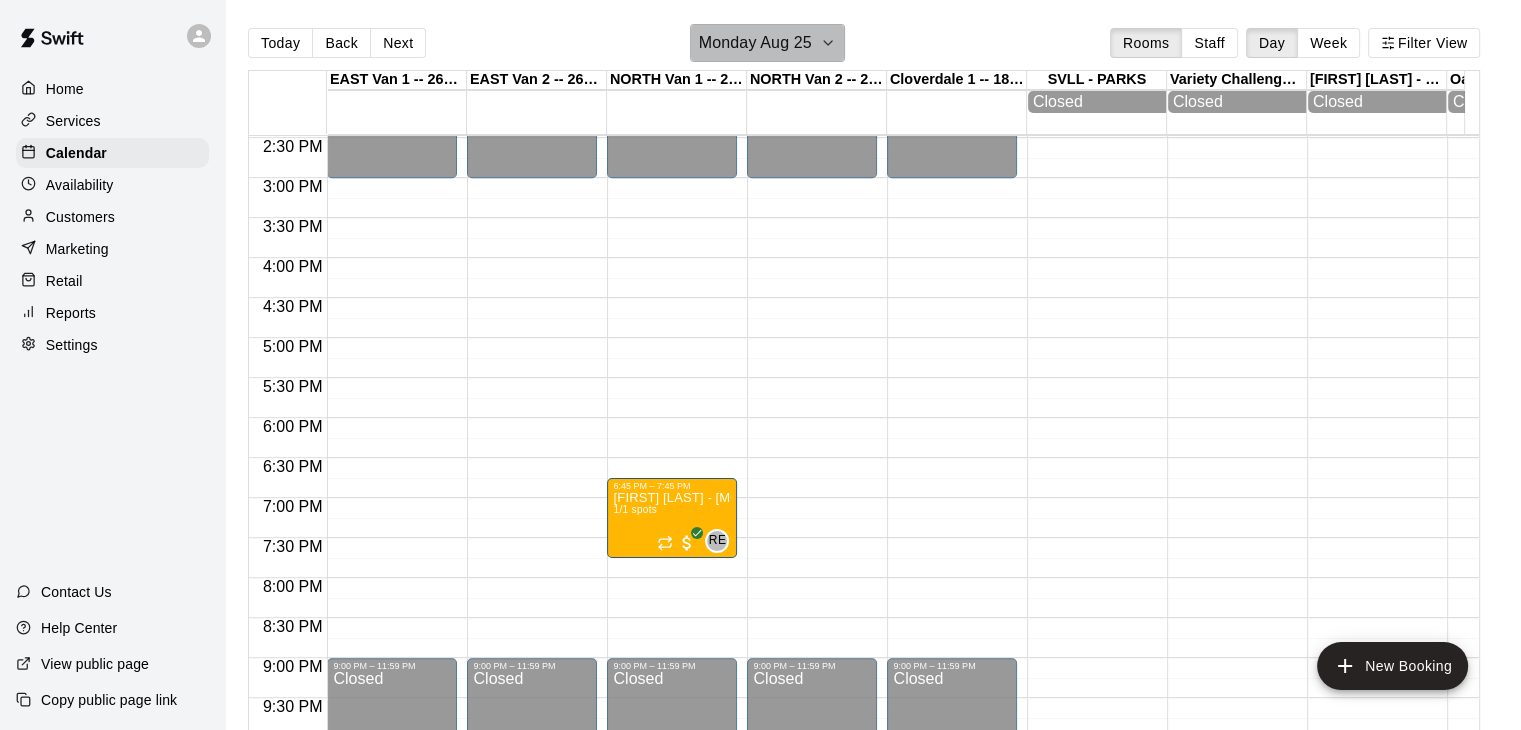 click 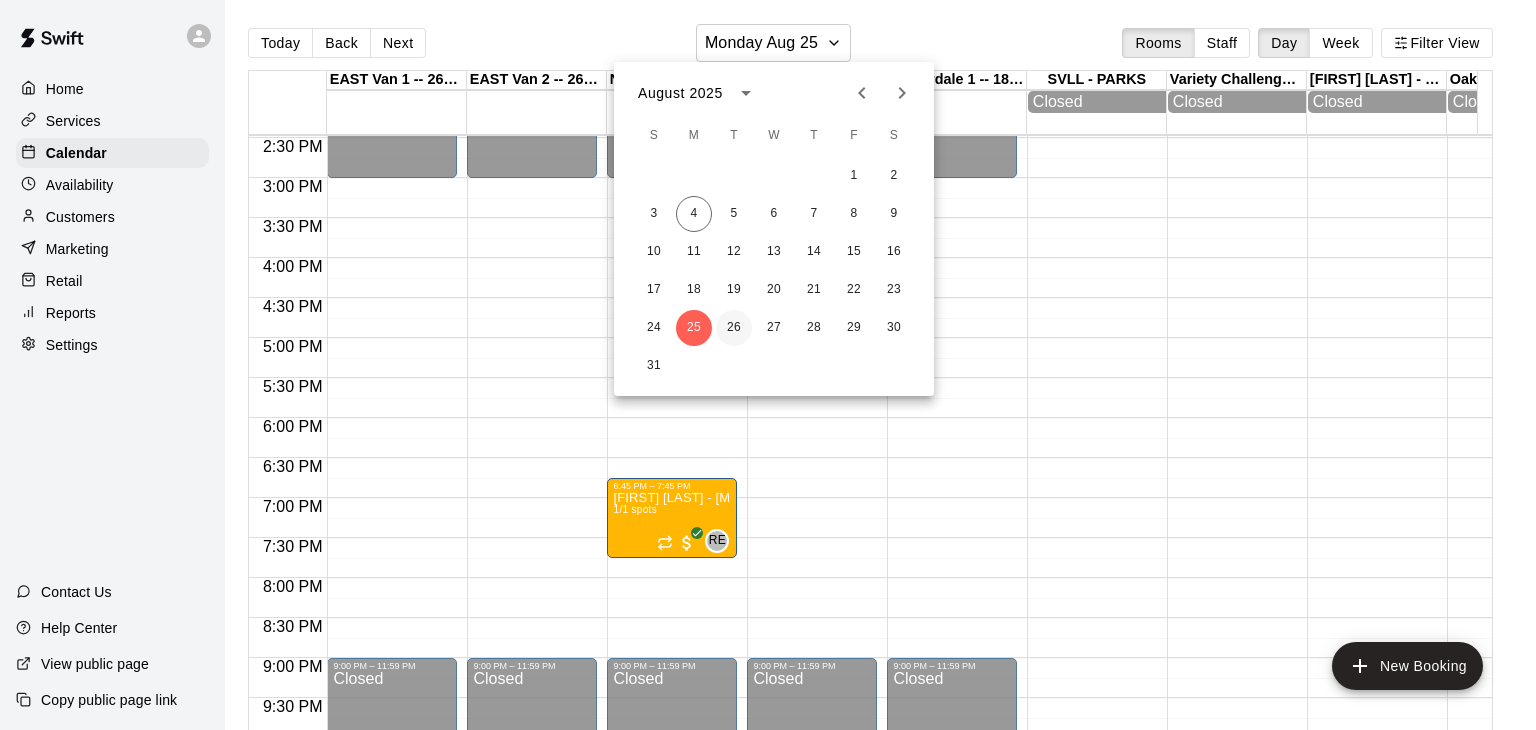 click on "26" at bounding box center [734, 328] 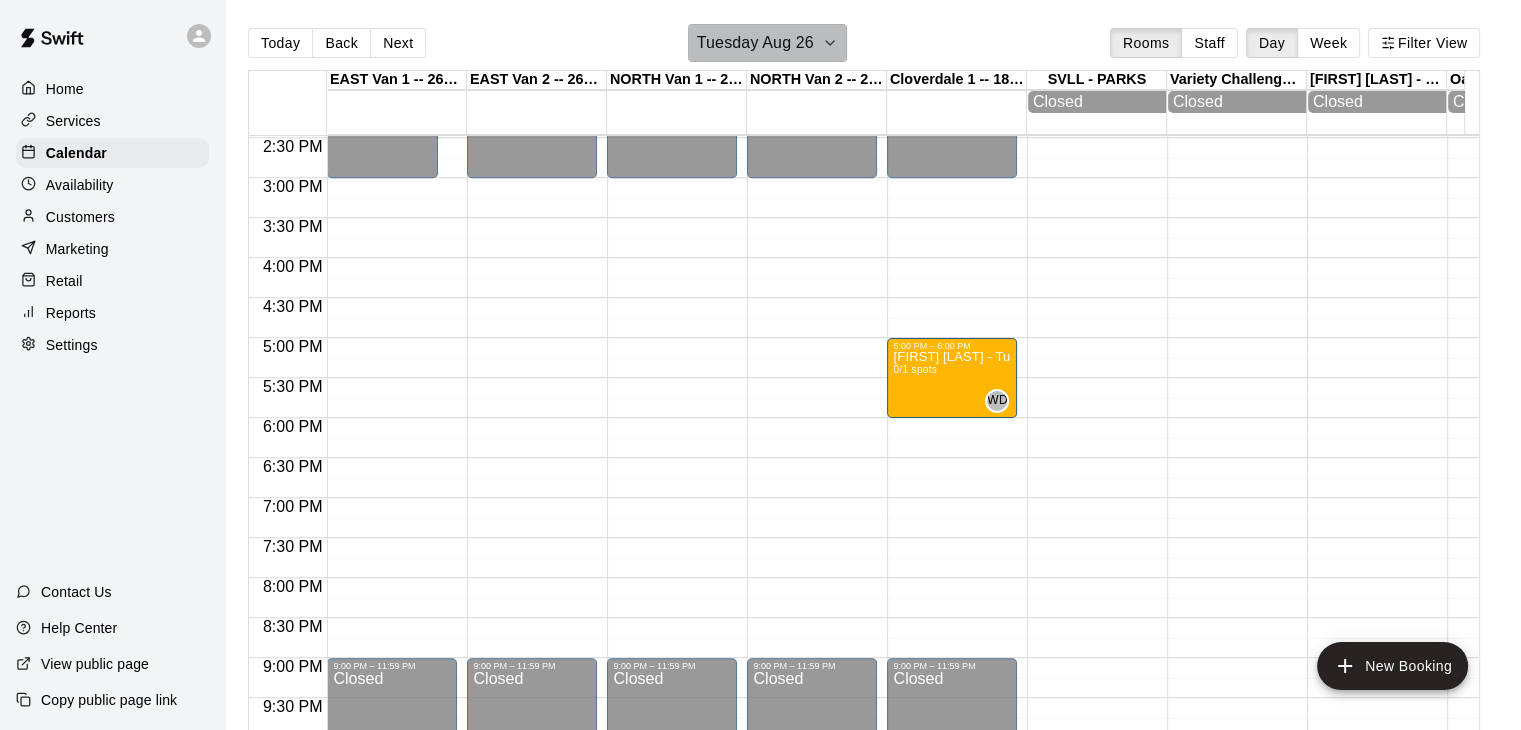 click on "Tuesday Aug 26" at bounding box center [767, 43] 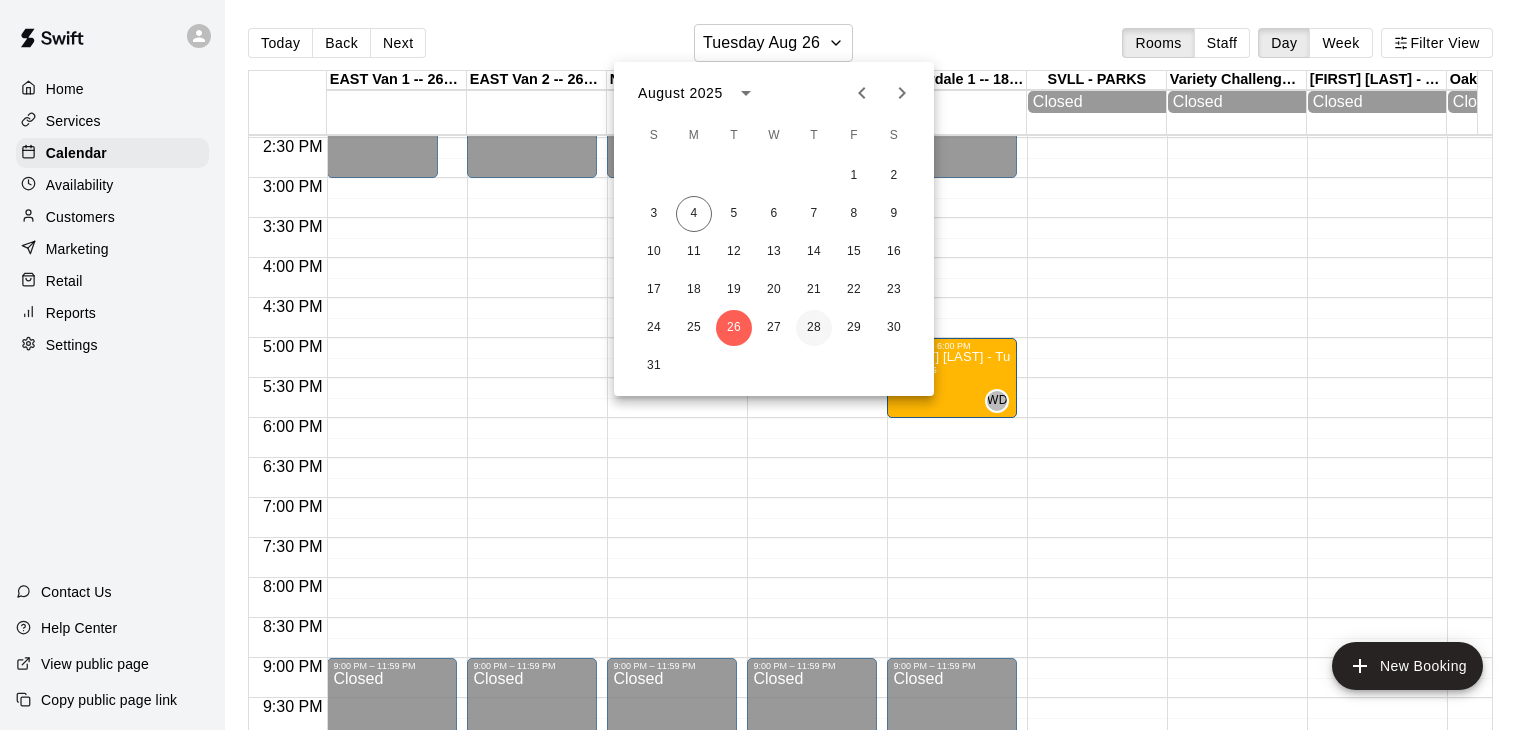 click on "28" at bounding box center [814, 328] 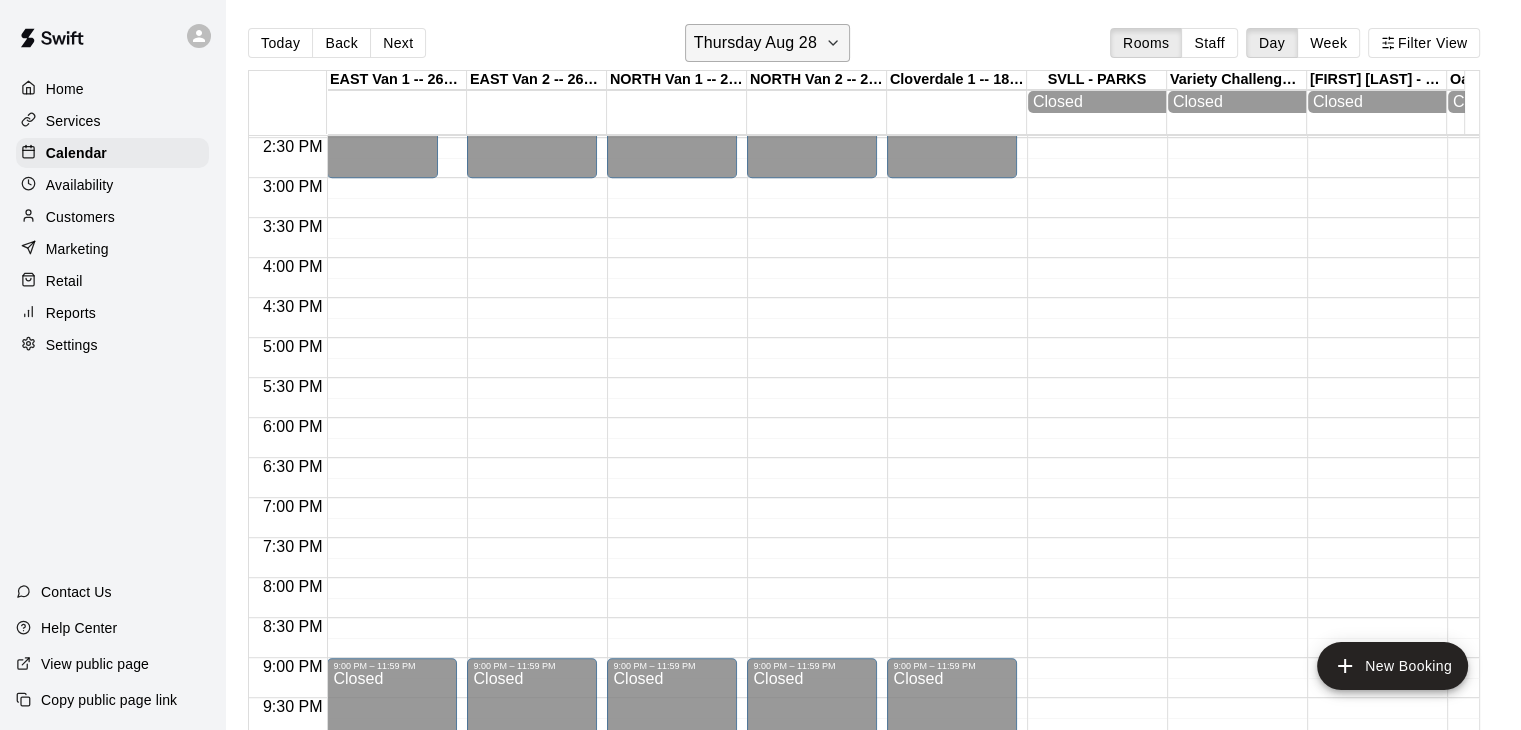 click 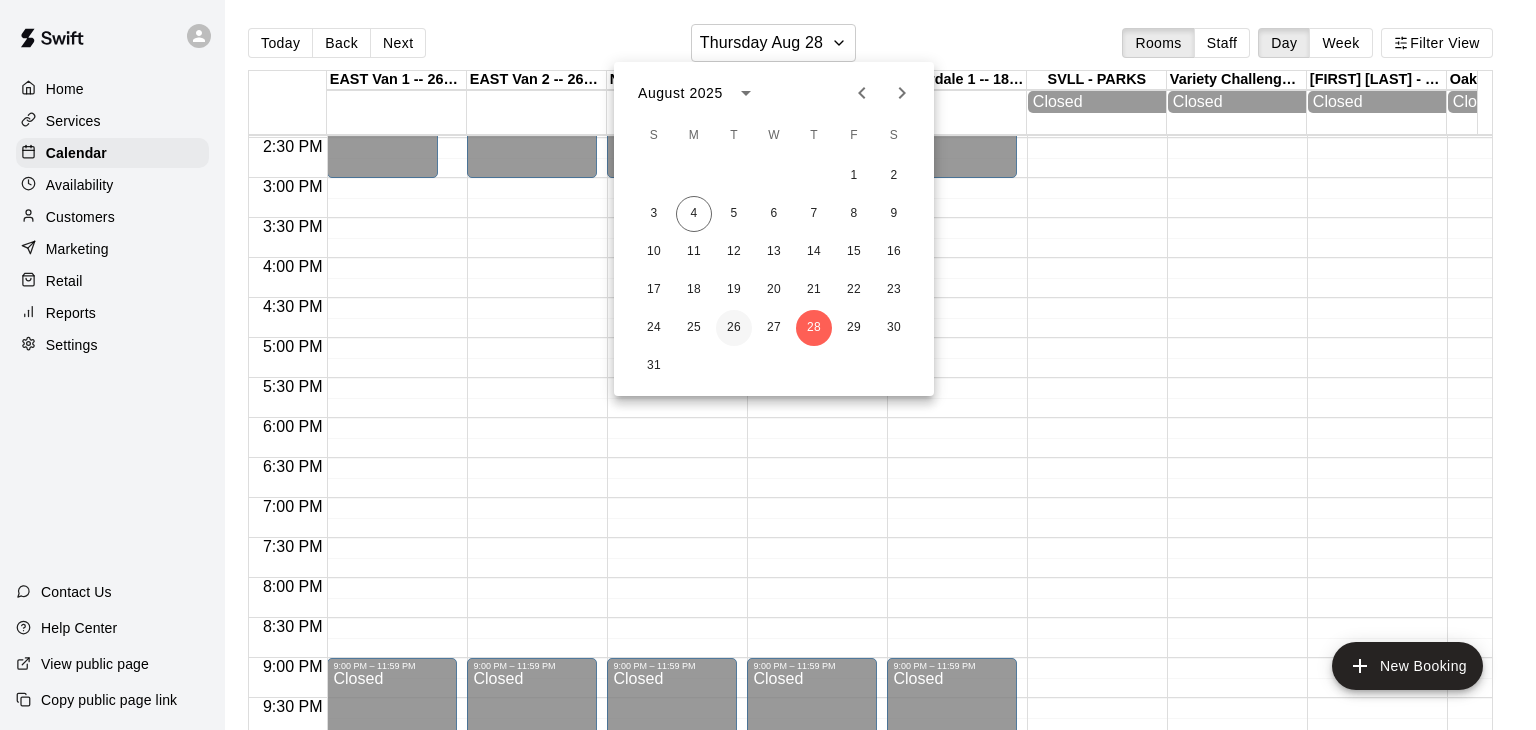 click on "26" at bounding box center [734, 328] 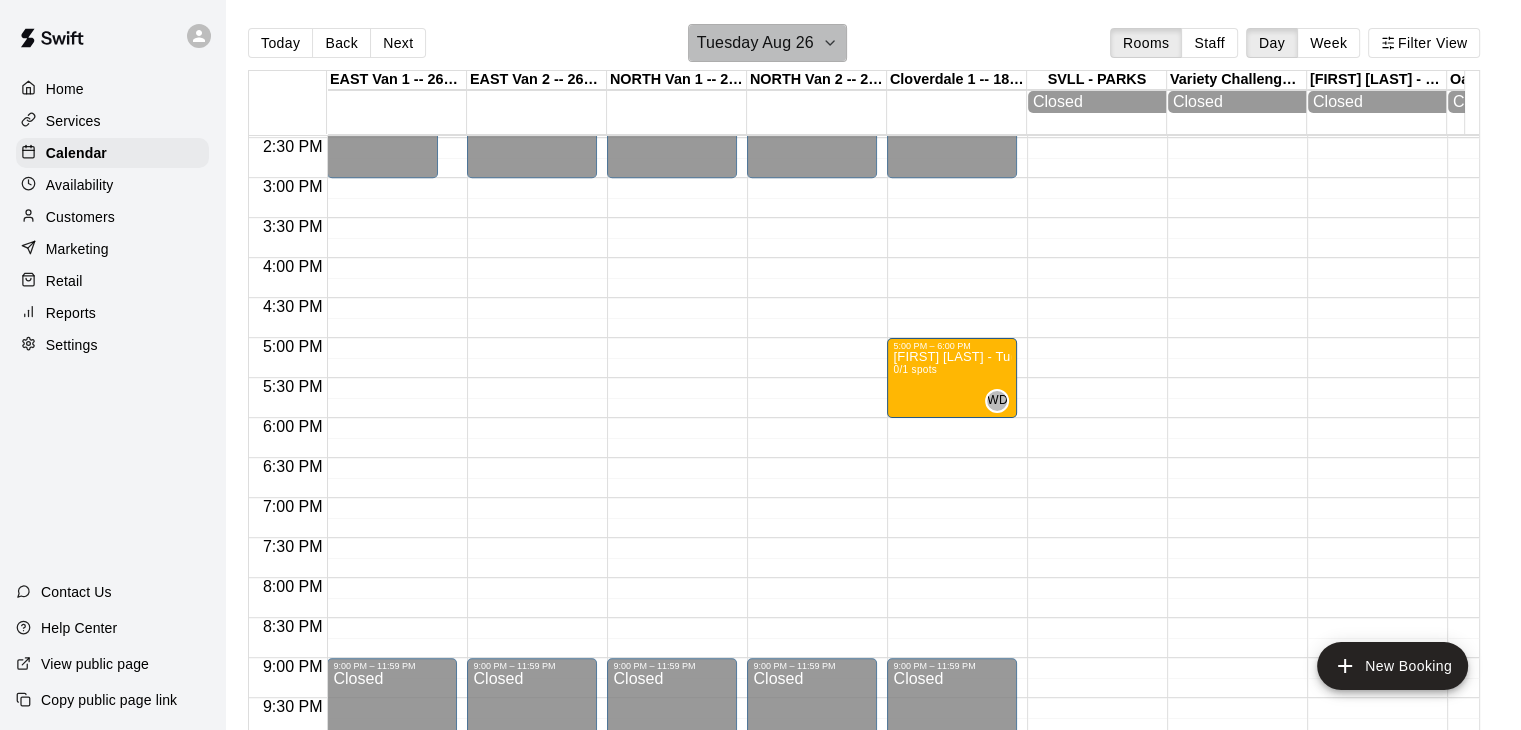 click 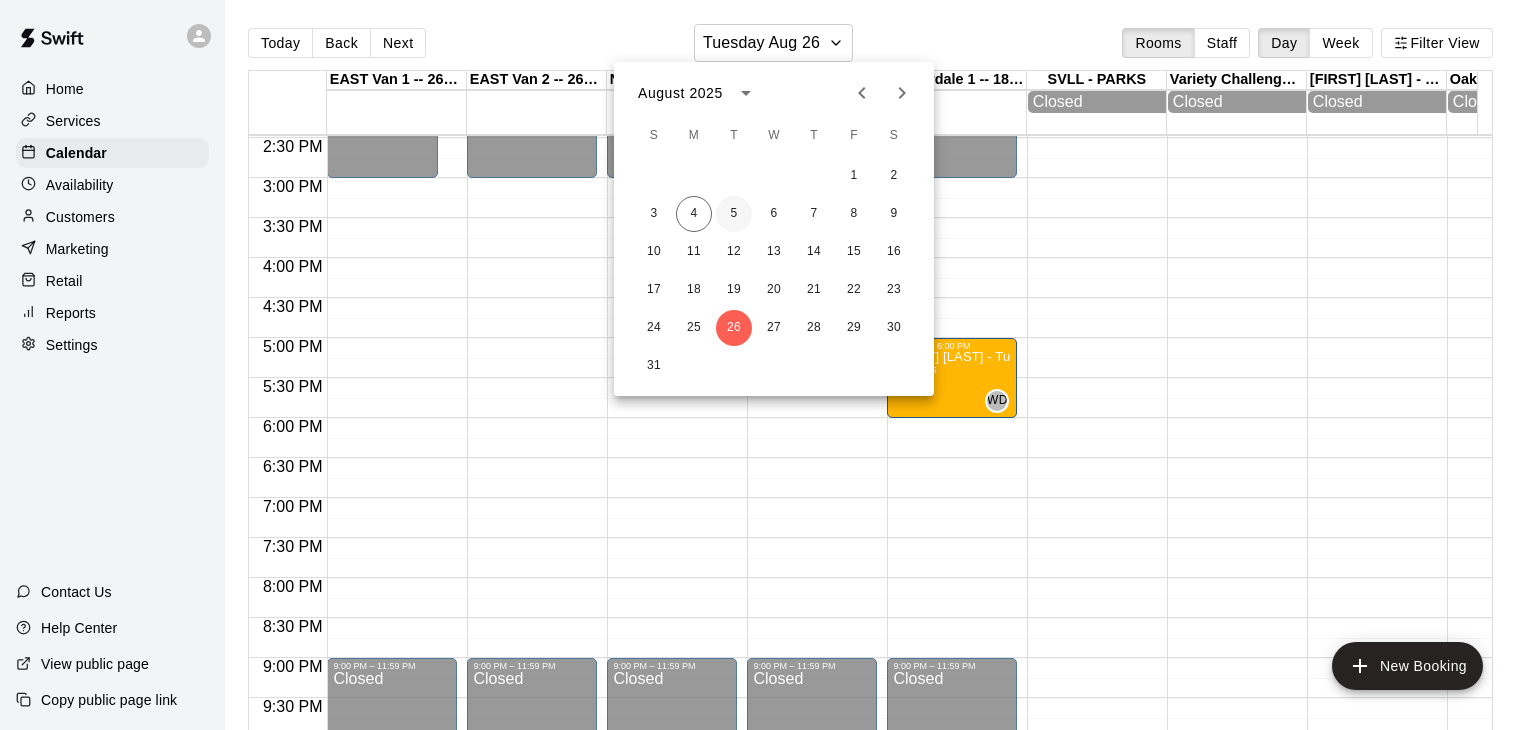 click on "5" at bounding box center [734, 214] 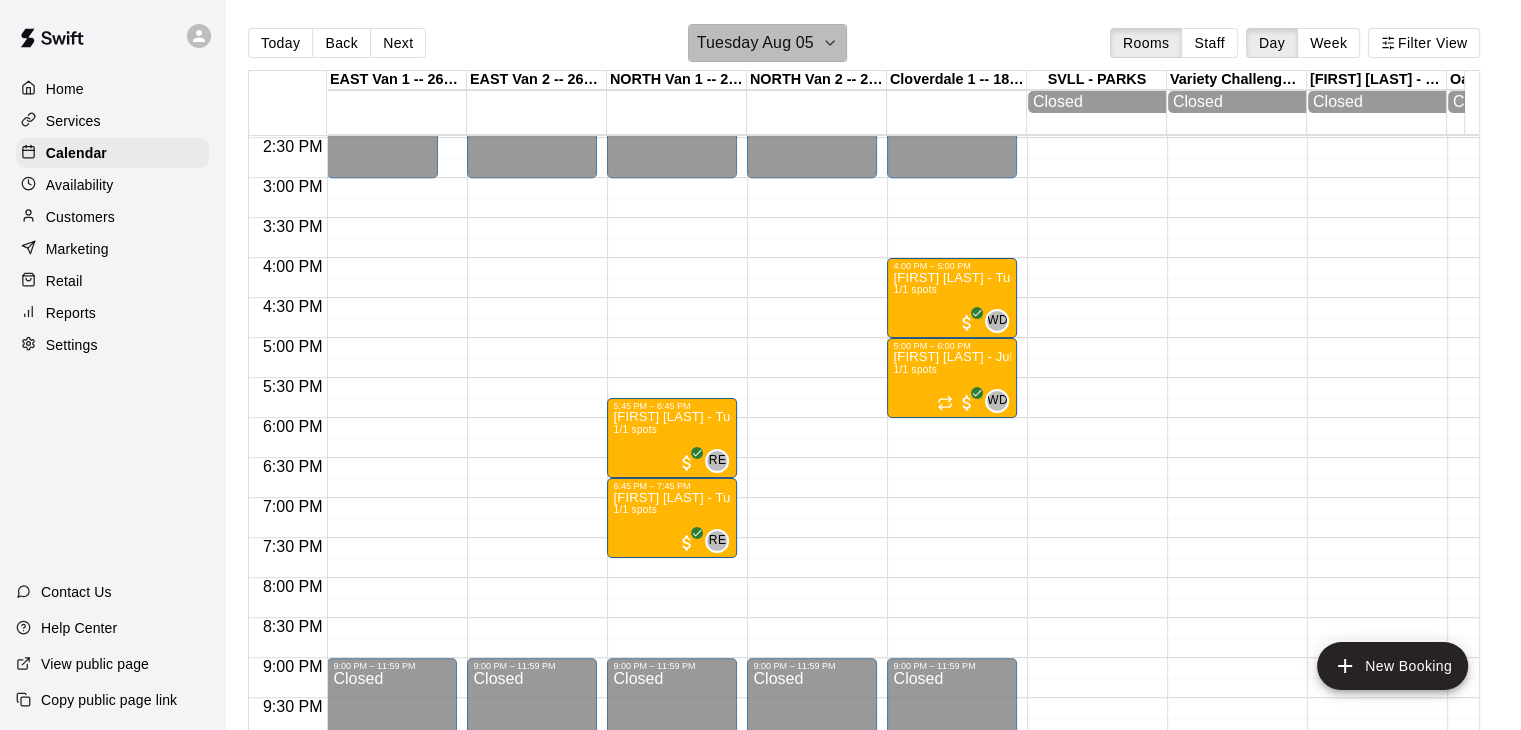 click 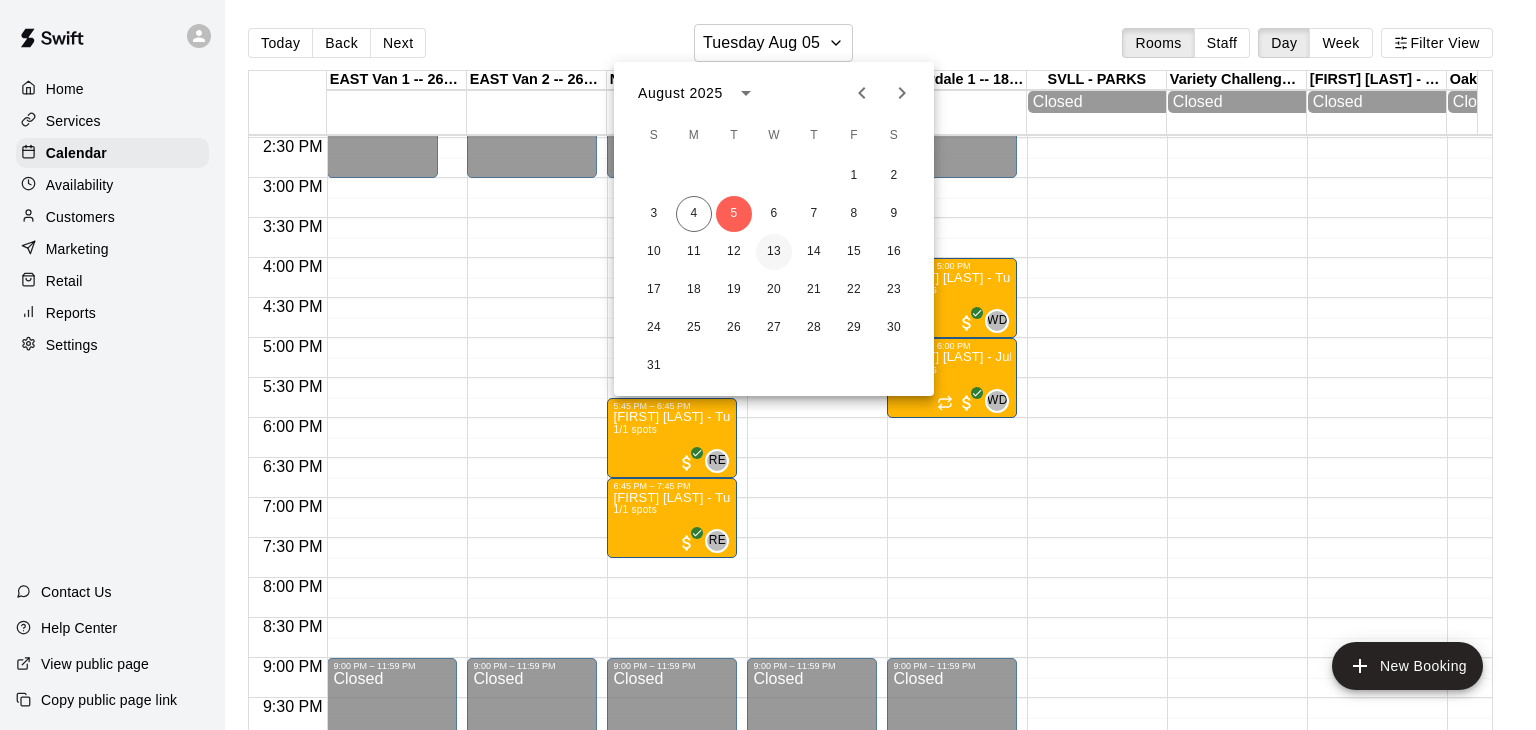 click on "13" at bounding box center (774, 252) 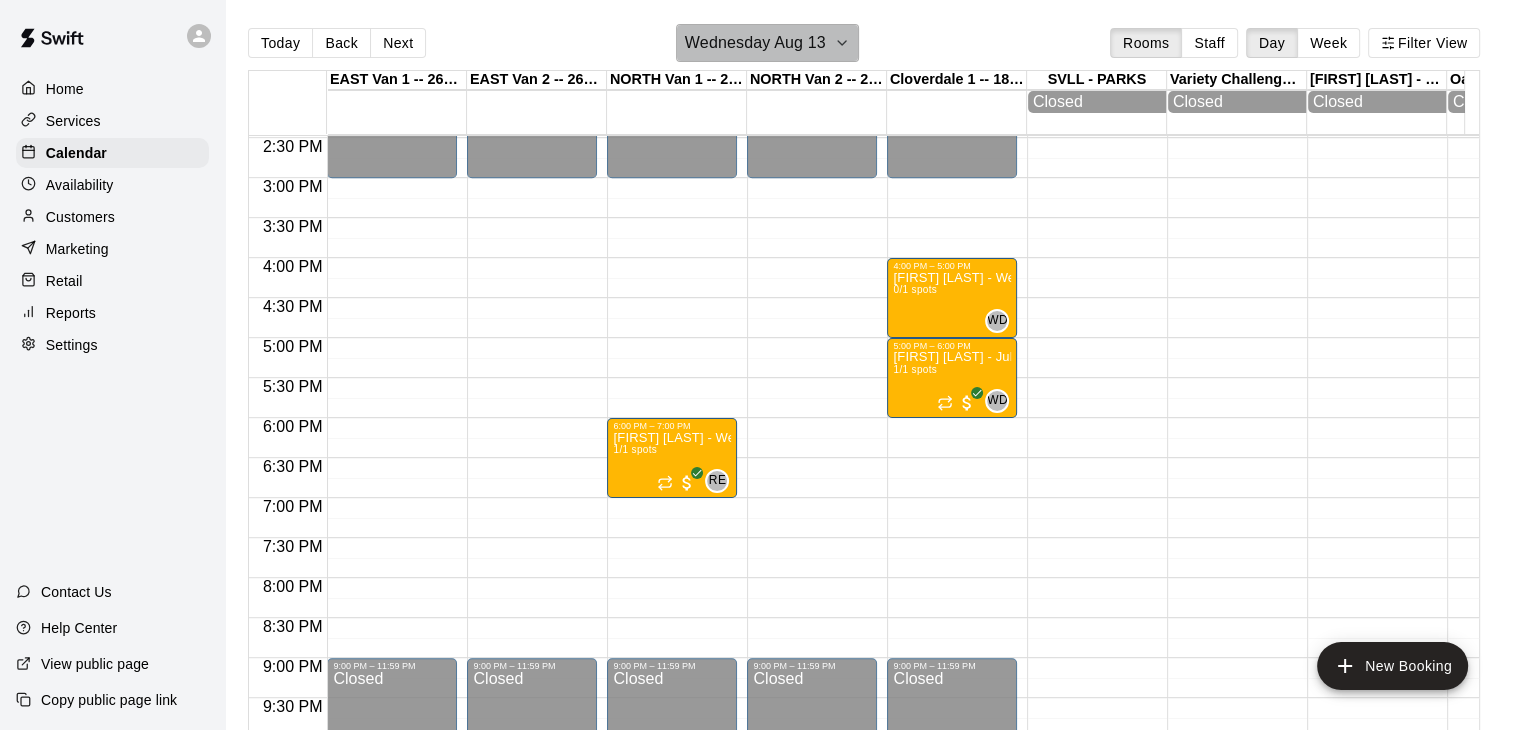 click 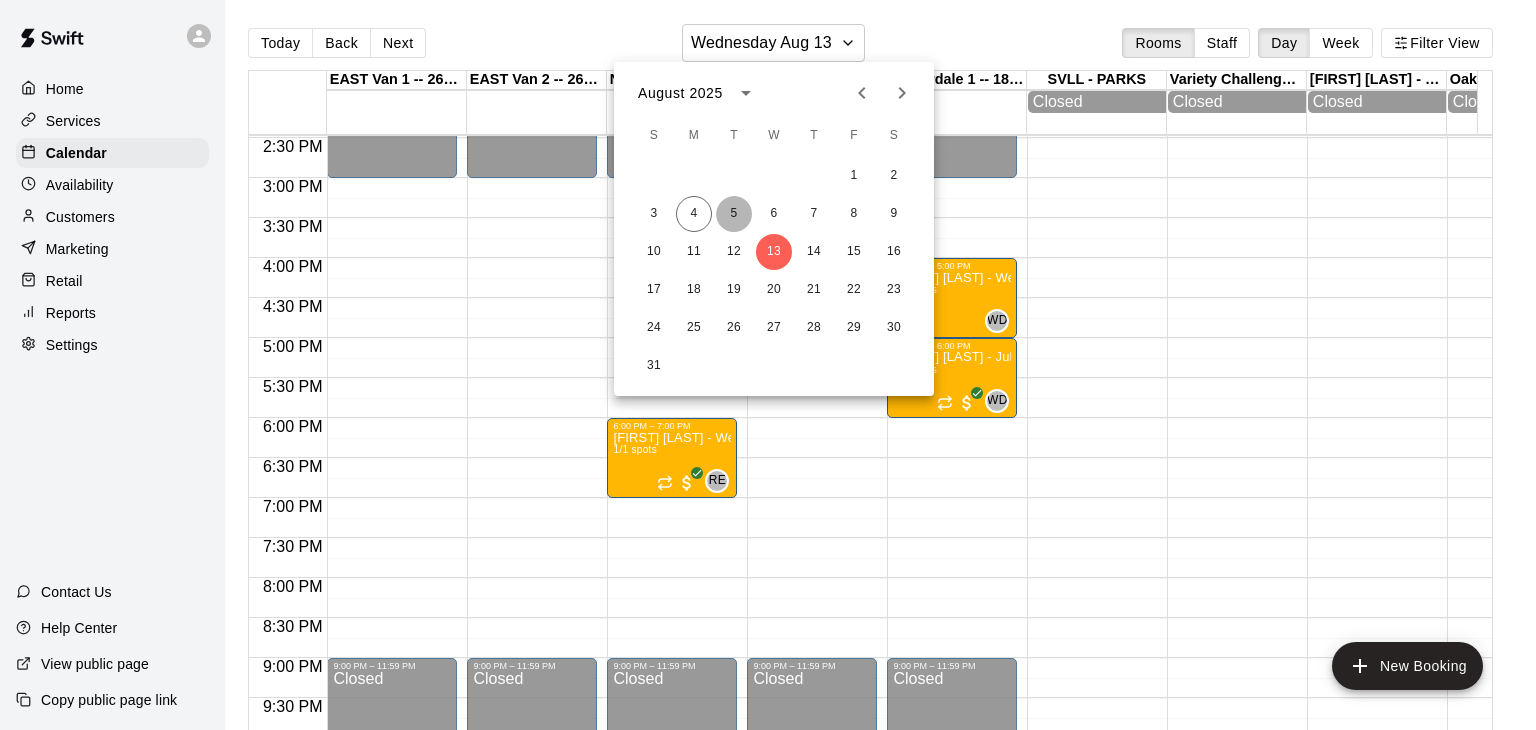 click on "5" at bounding box center [734, 214] 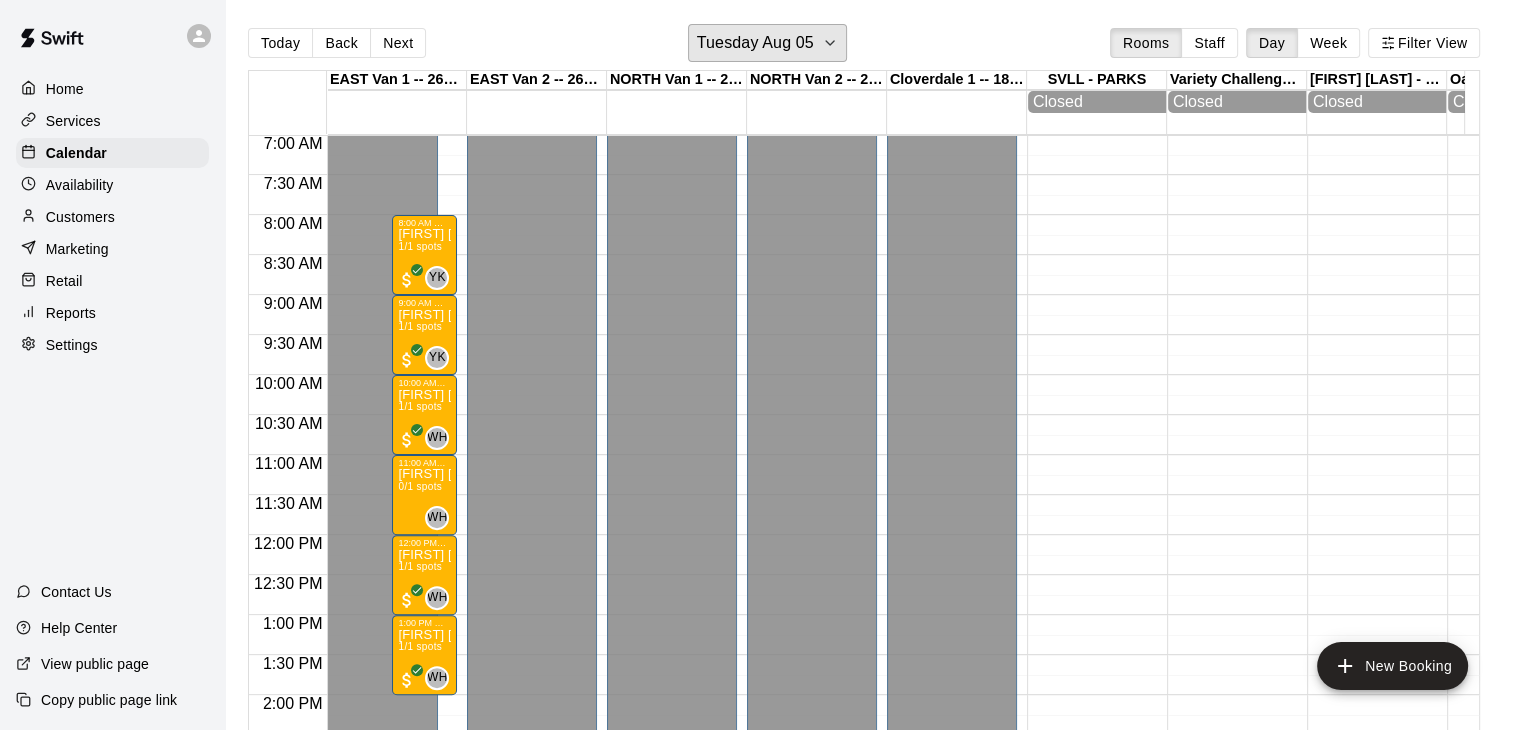 scroll, scrollTop: 564, scrollLeft: 0, axis: vertical 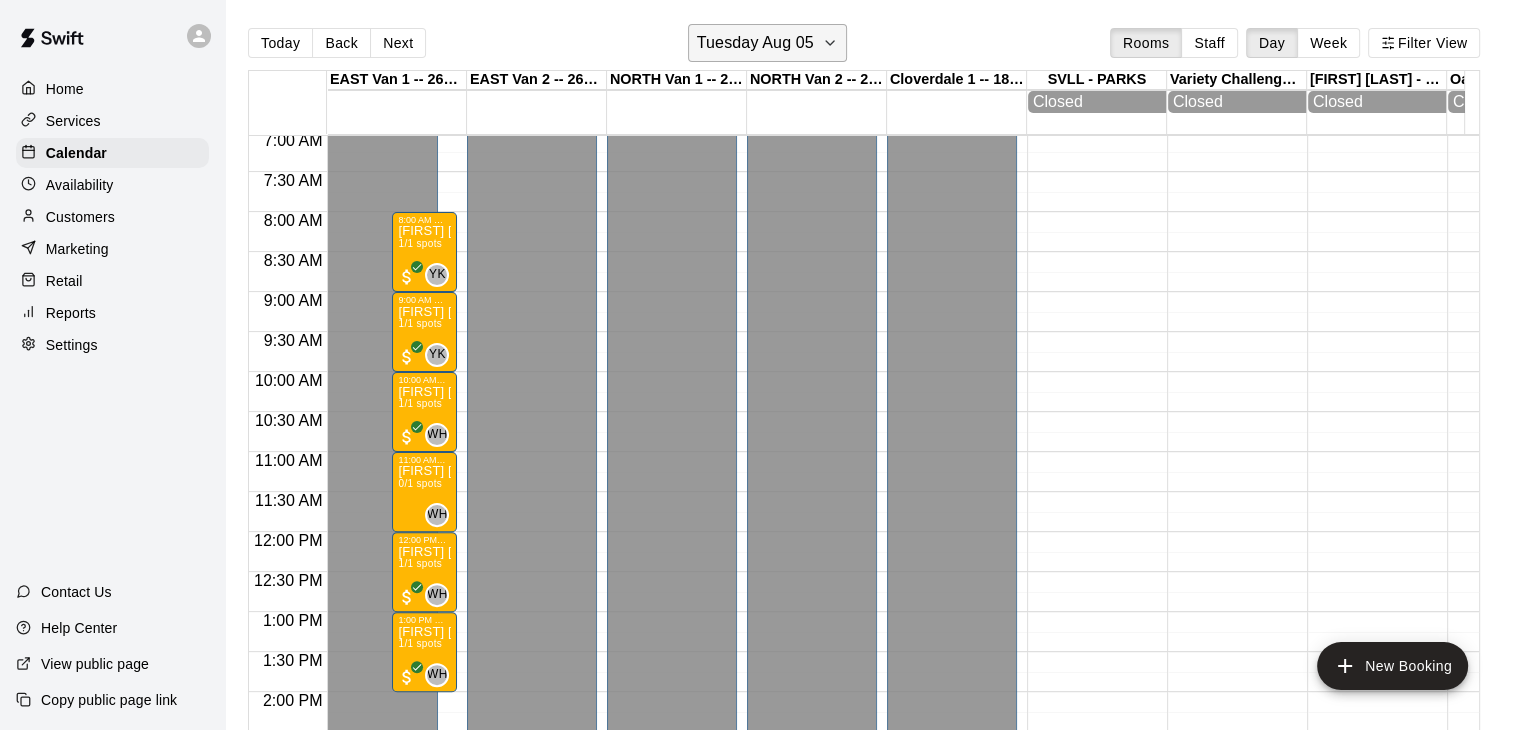 click 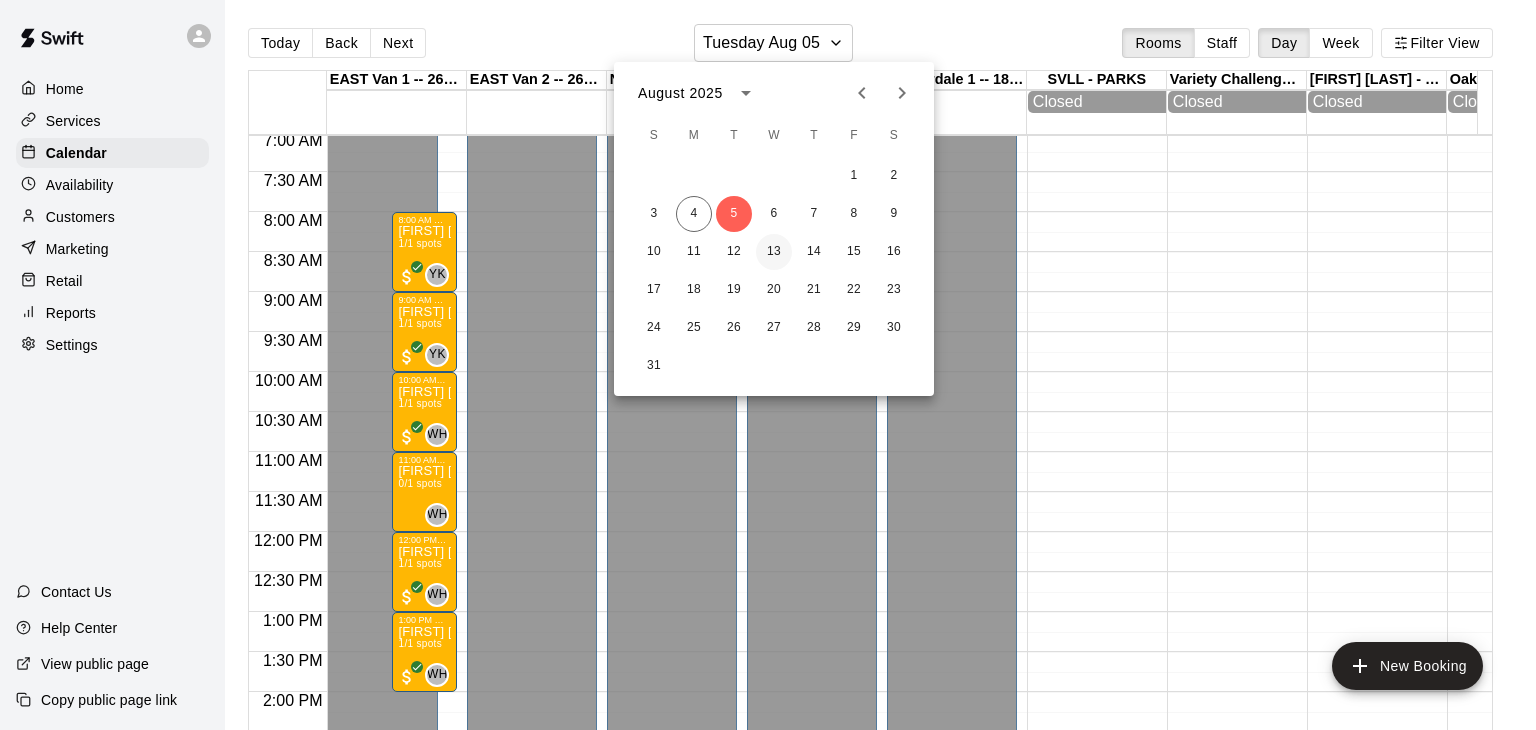 click on "13" at bounding box center [774, 252] 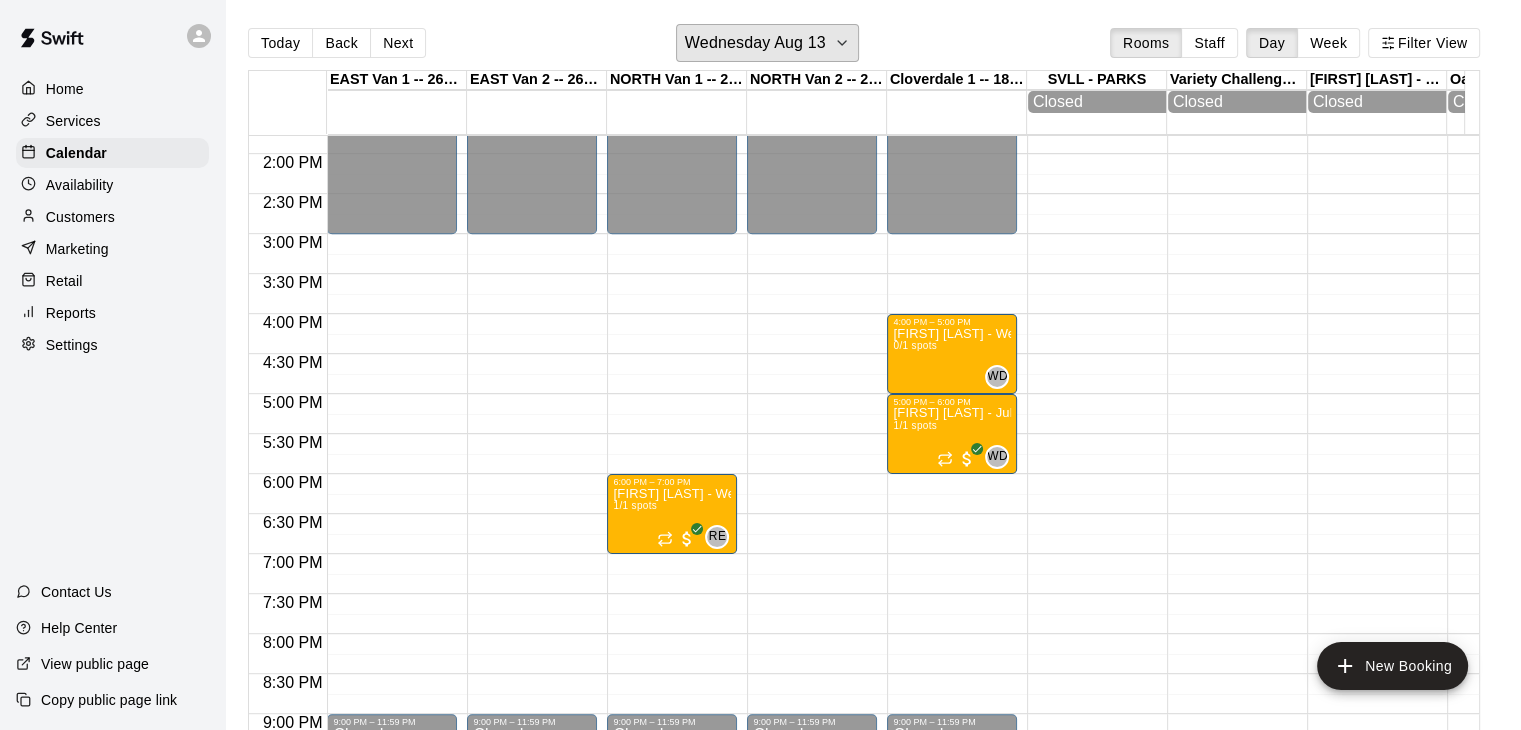 scroll, scrollTop: 1091, scrollLeft: 0, axis: vertical 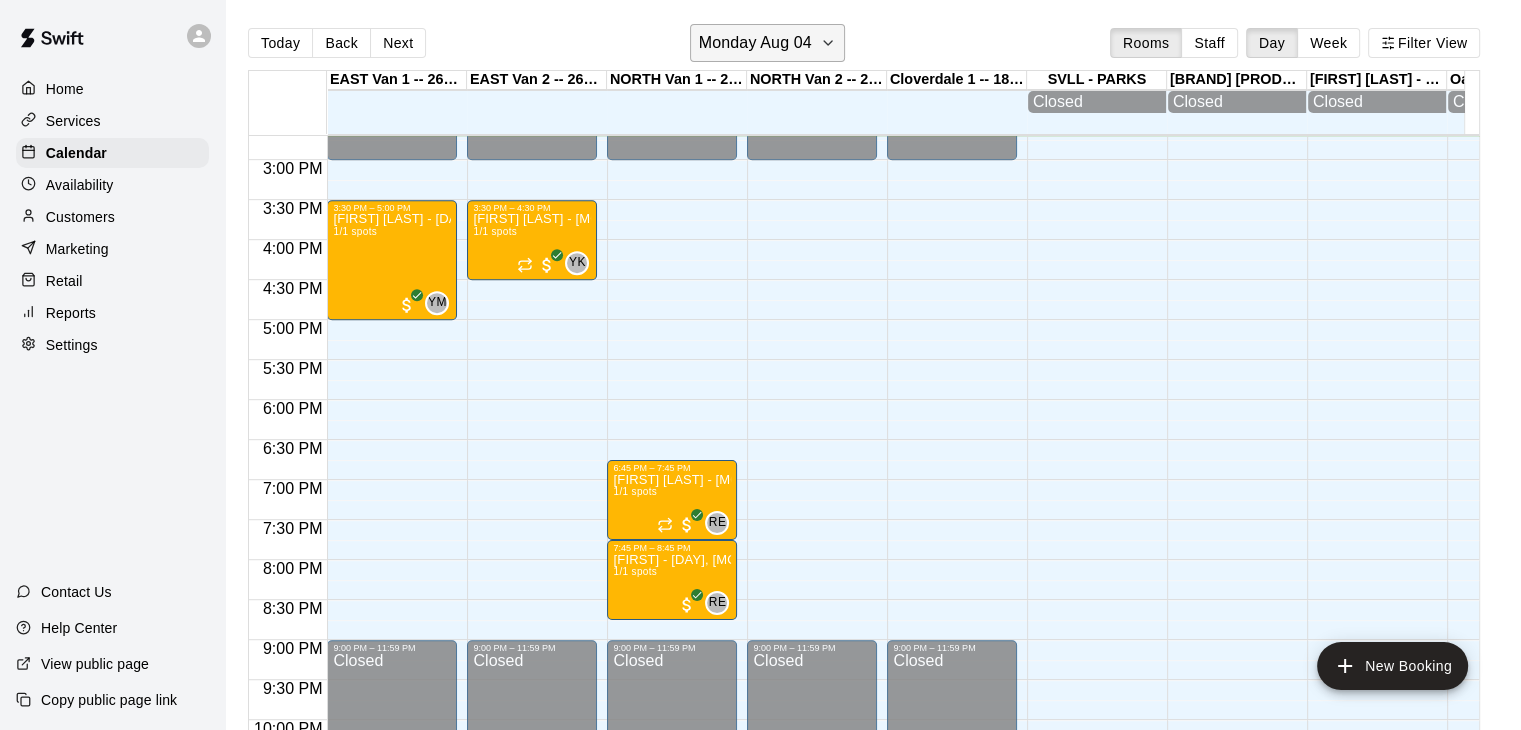 click 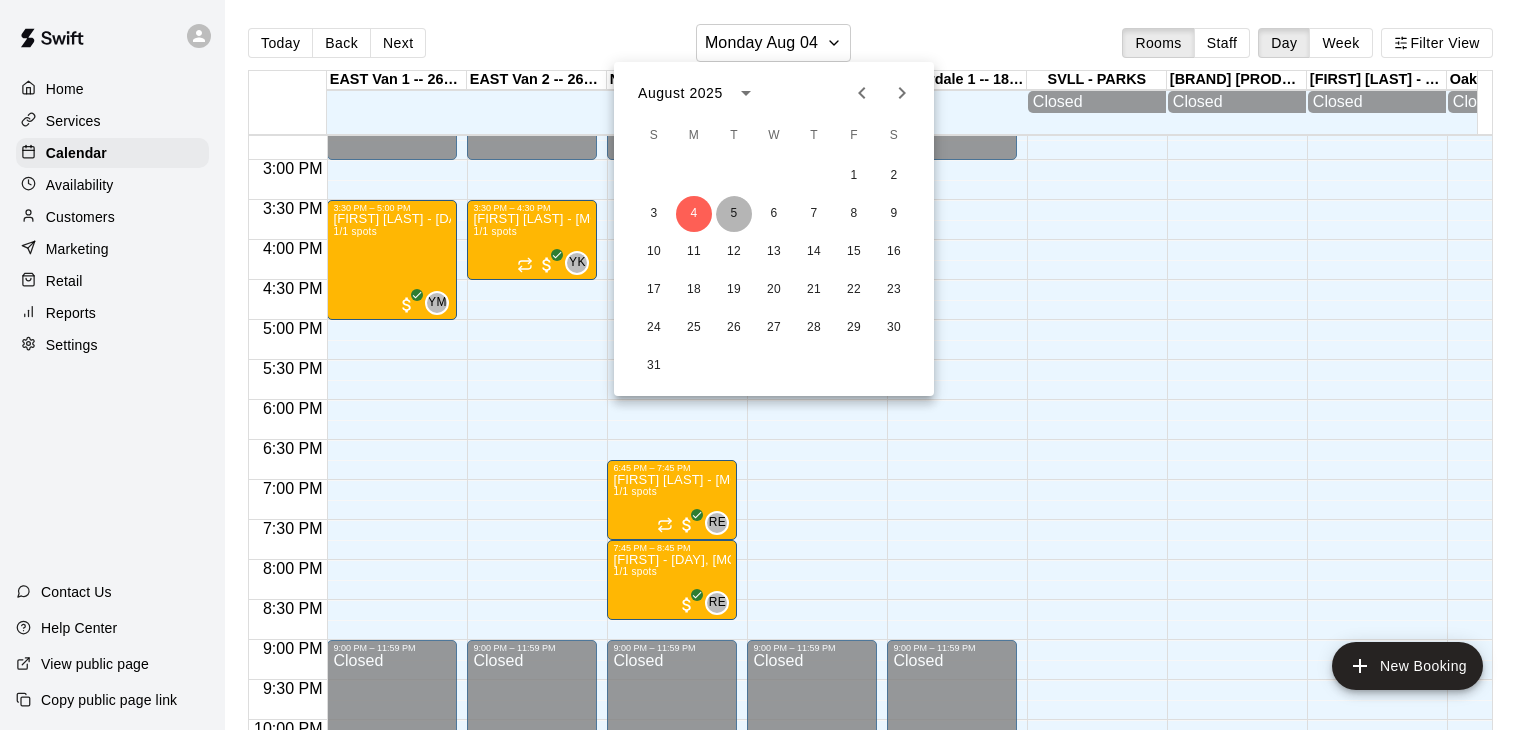 click on "5" at bounding box center (734, 214) 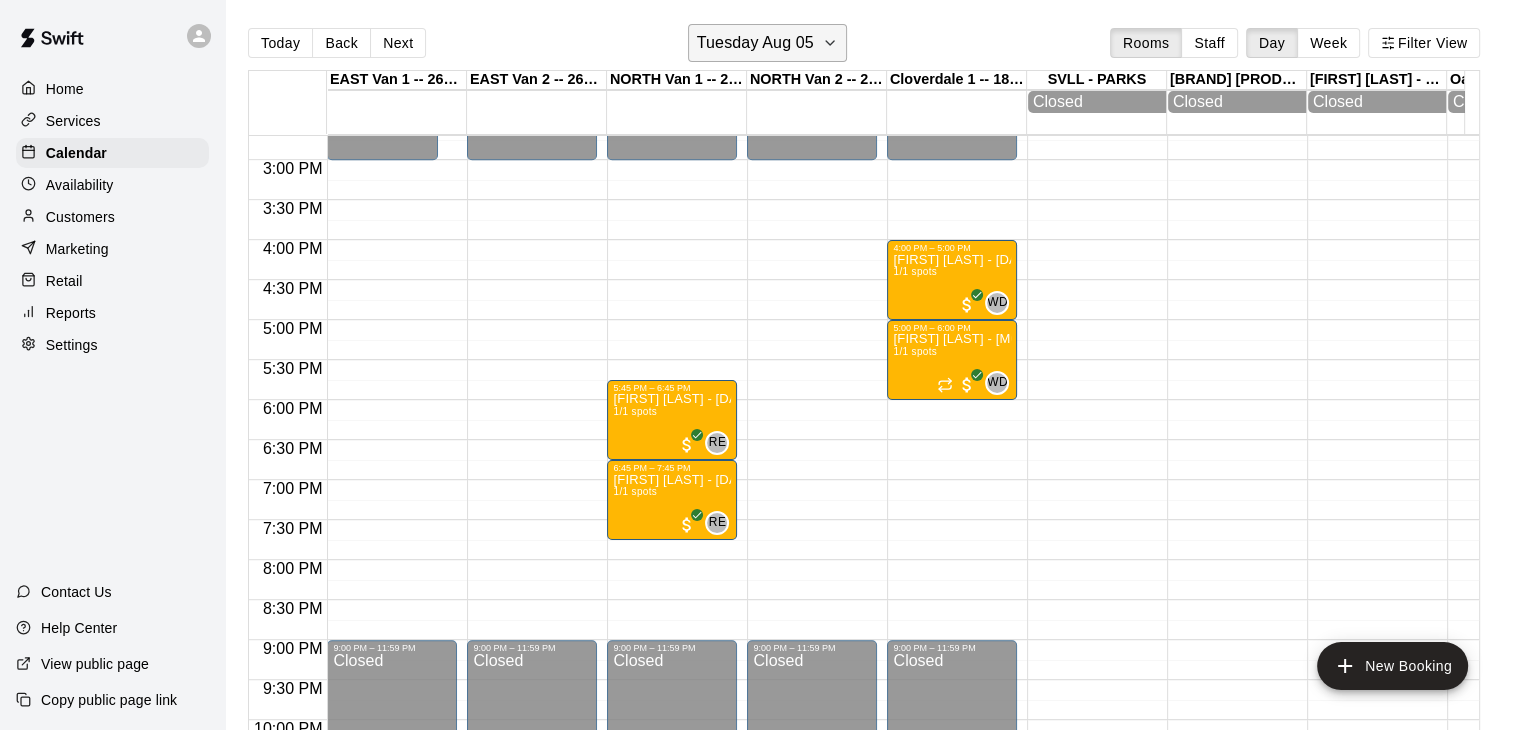 click on "Tuesday Aug 05" at bounding box center (767, 43) 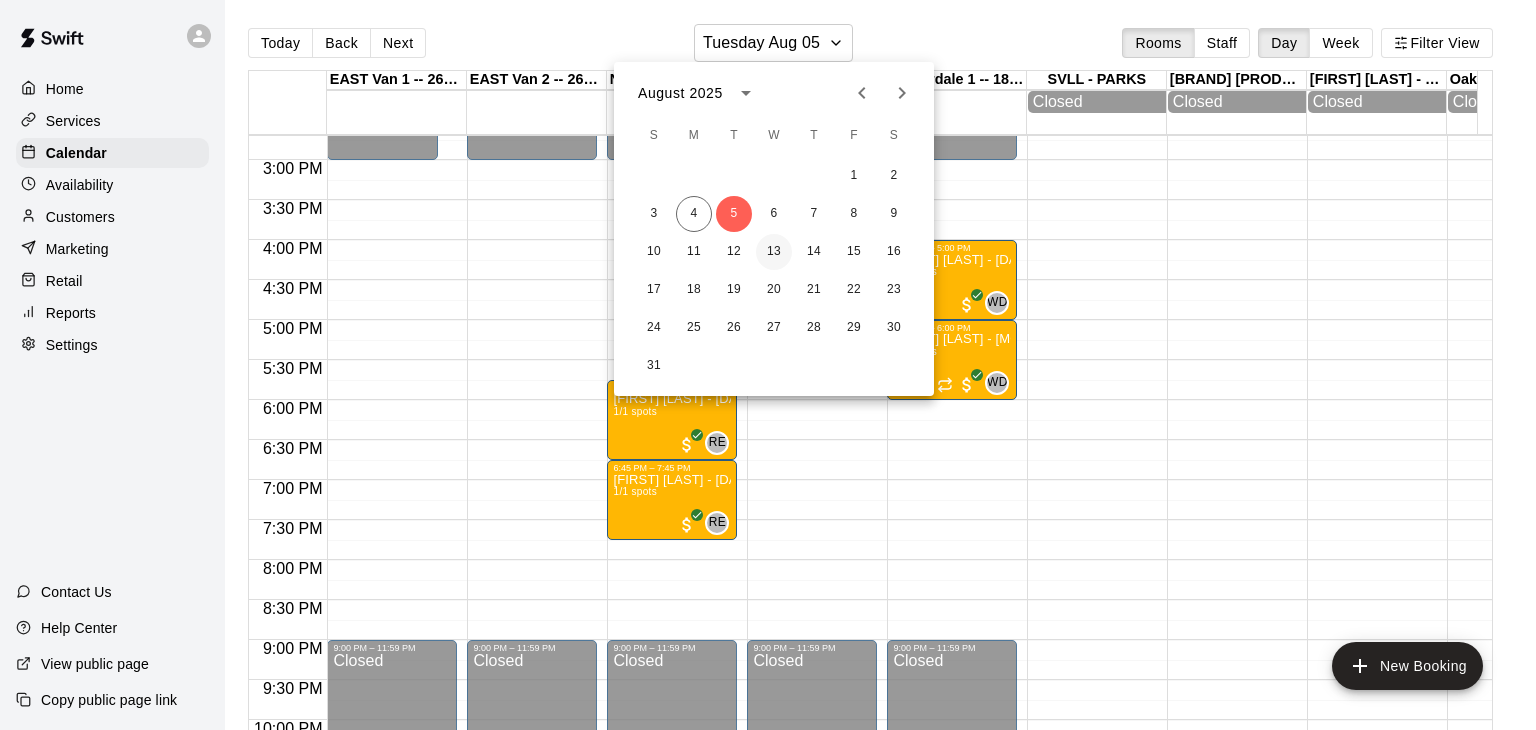 click on "13" at bounding box center [774, 252] 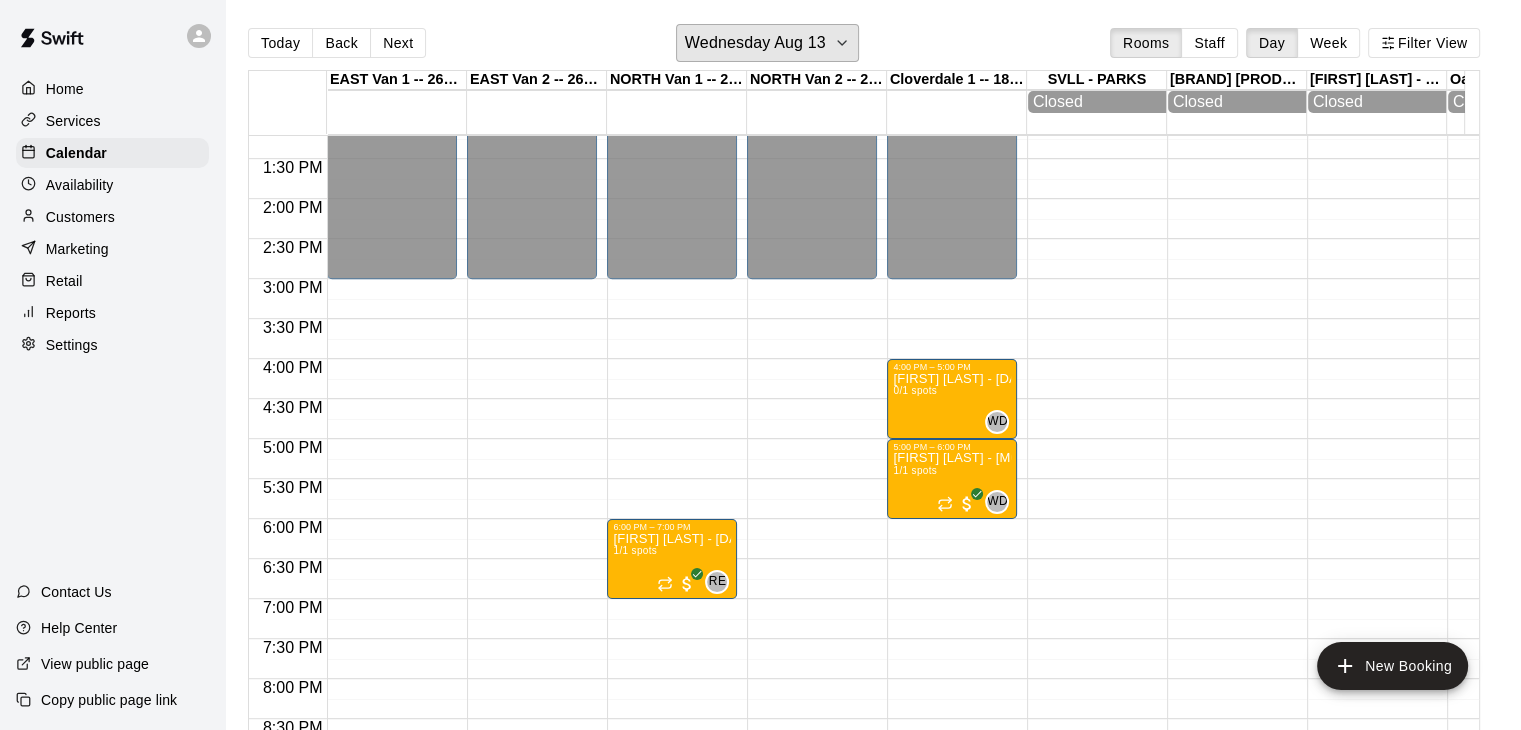 scroll, scrollTop: 1076, scrollLeft: 0, axis: vertical 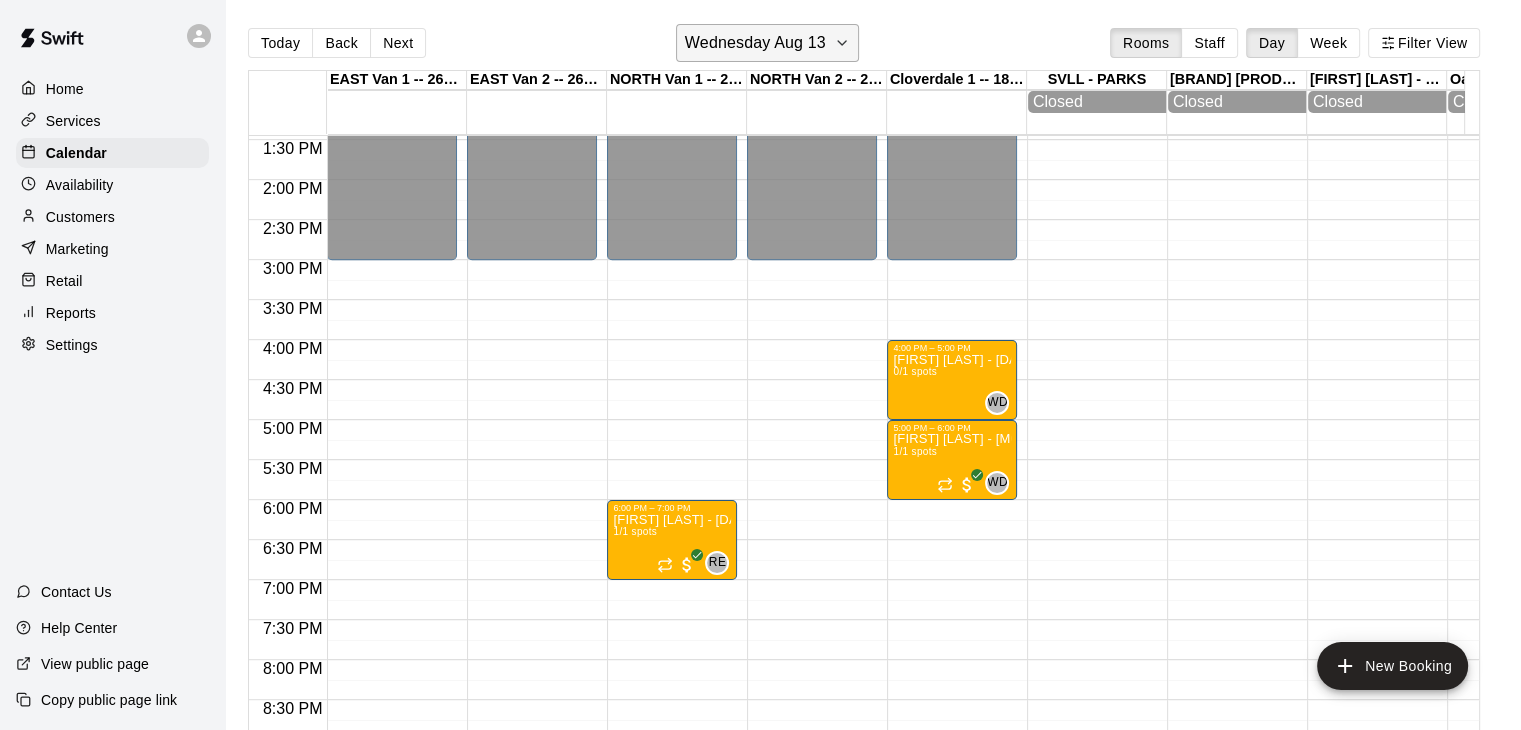 click on "Wednesday Aug 13" at bounding box center (767, 43) 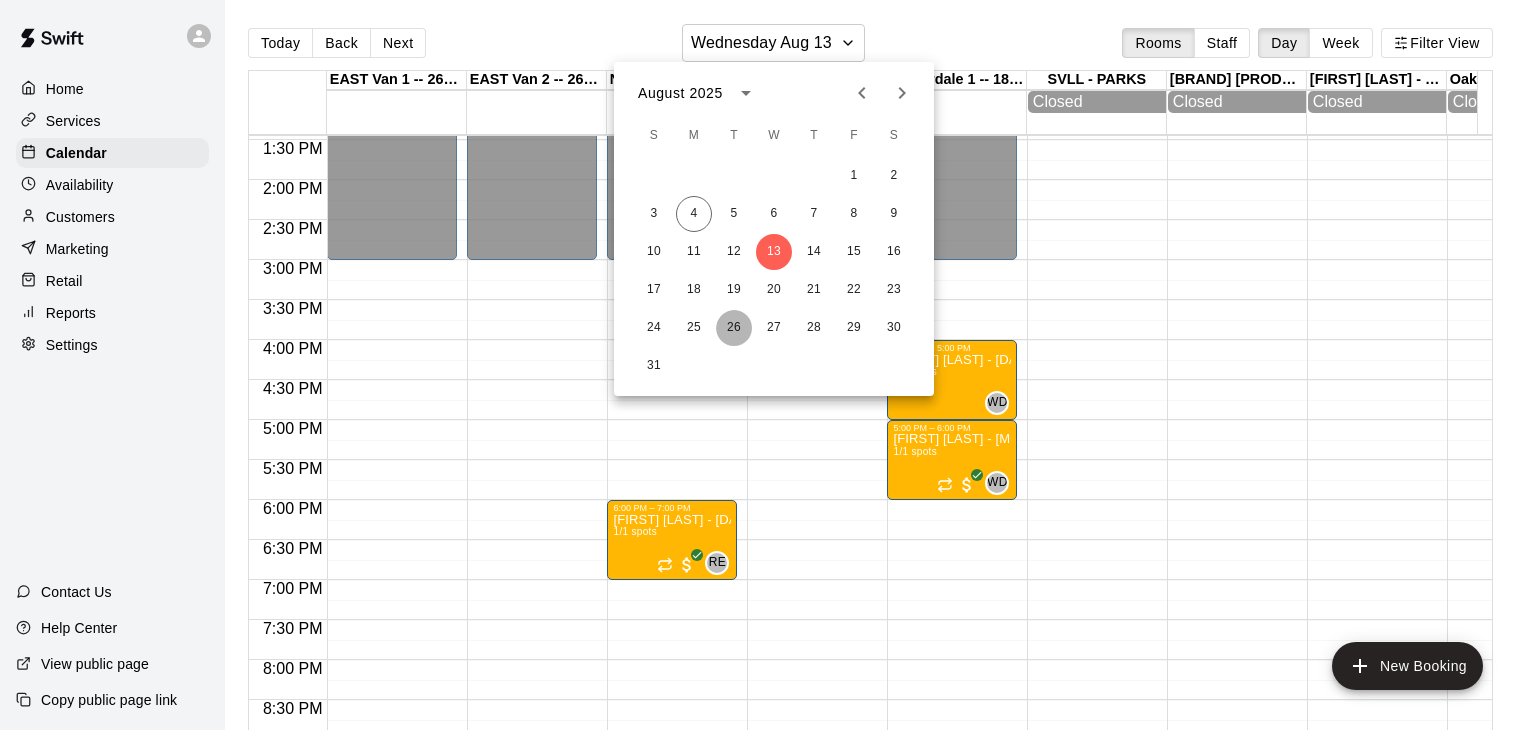 click on "26" at bounding box center (734, 328) 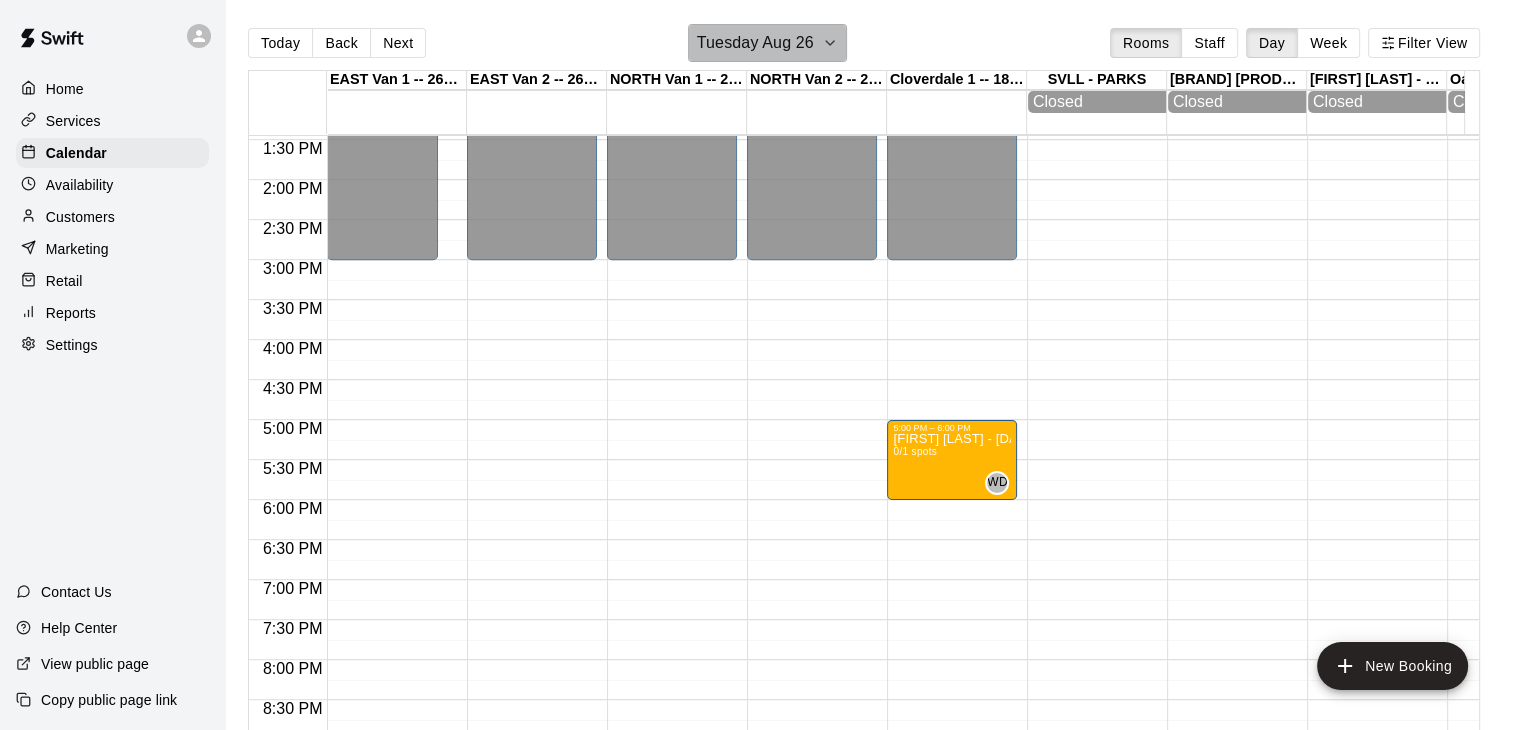 click 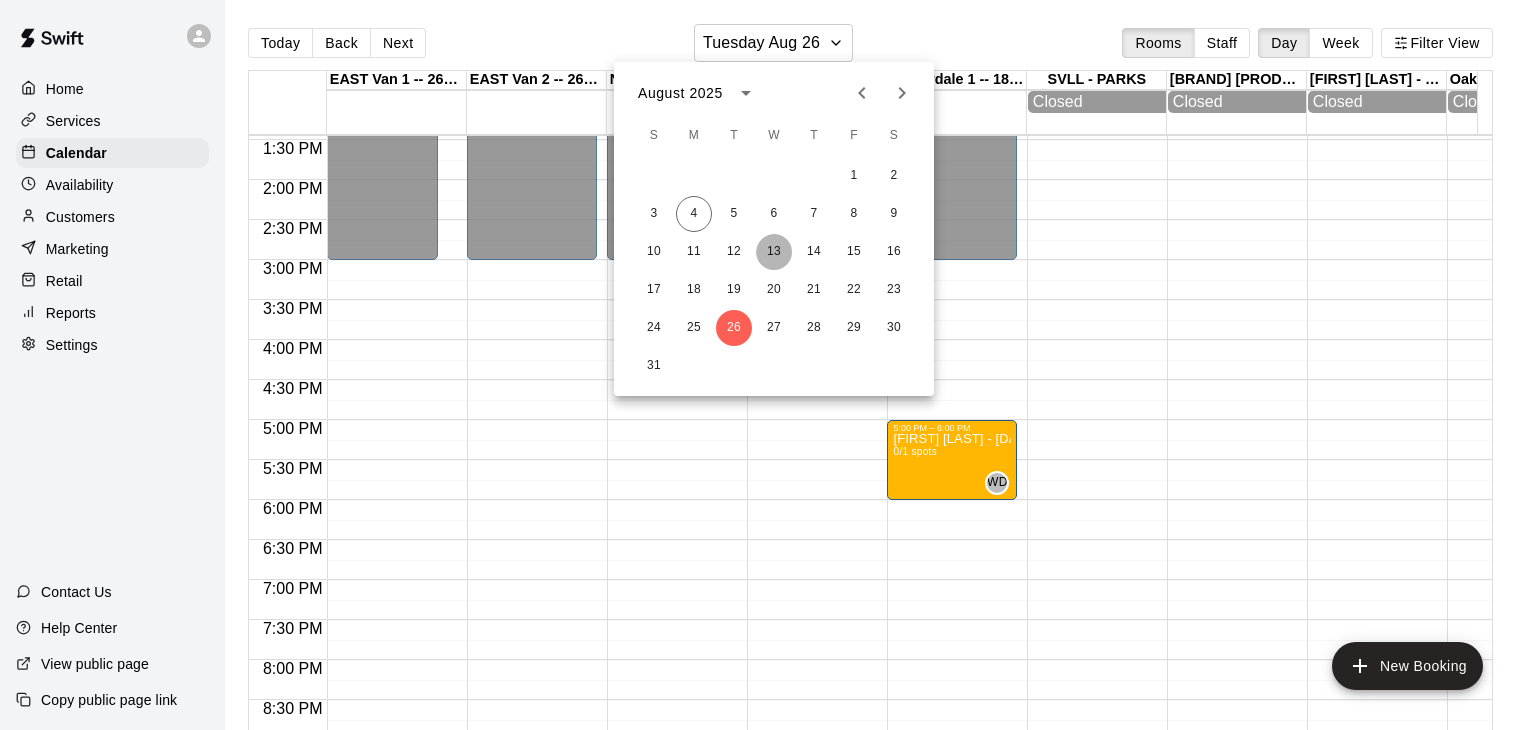 click on "13" at bounding box center [774, 252] 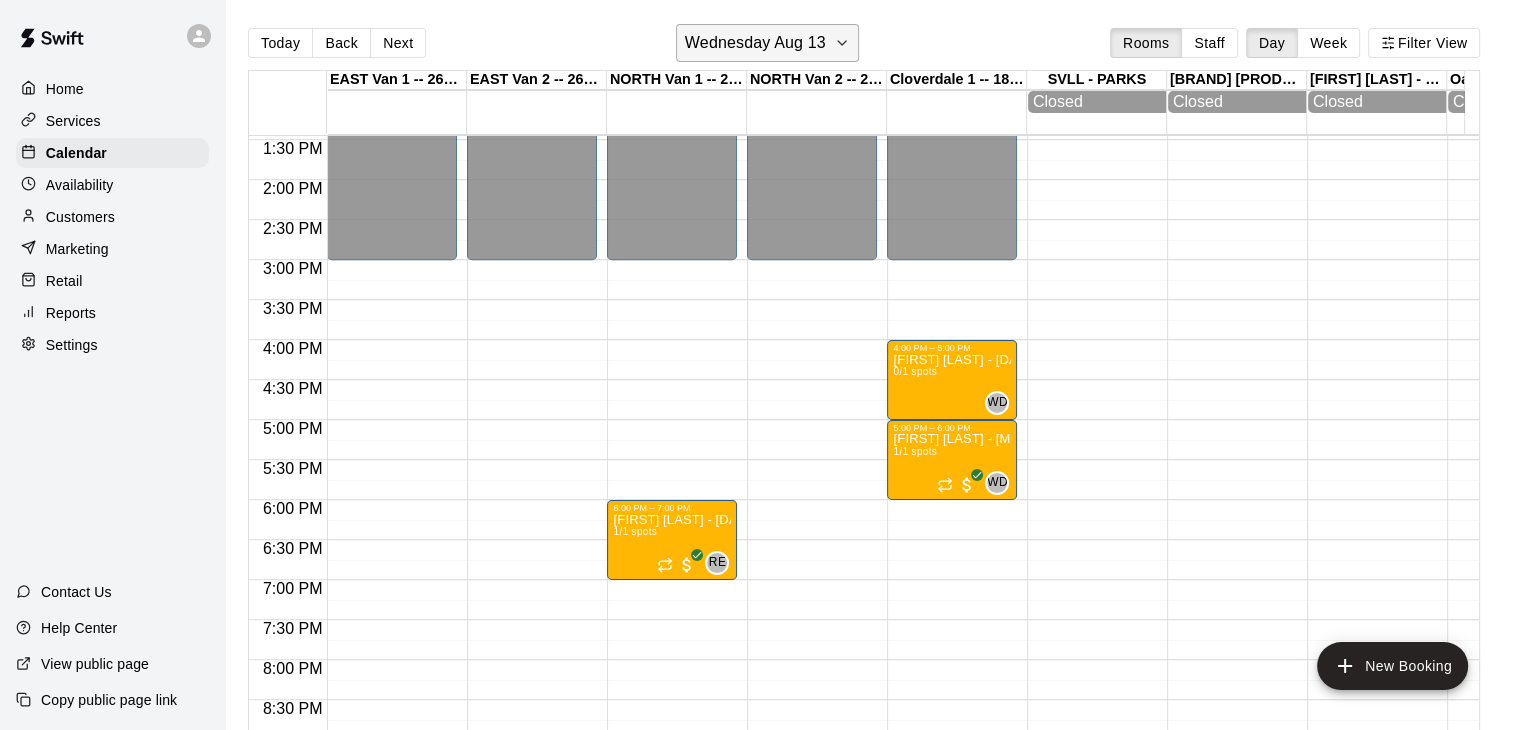 click on "Wednesday Aug 13" at bounding box center [767, 43] 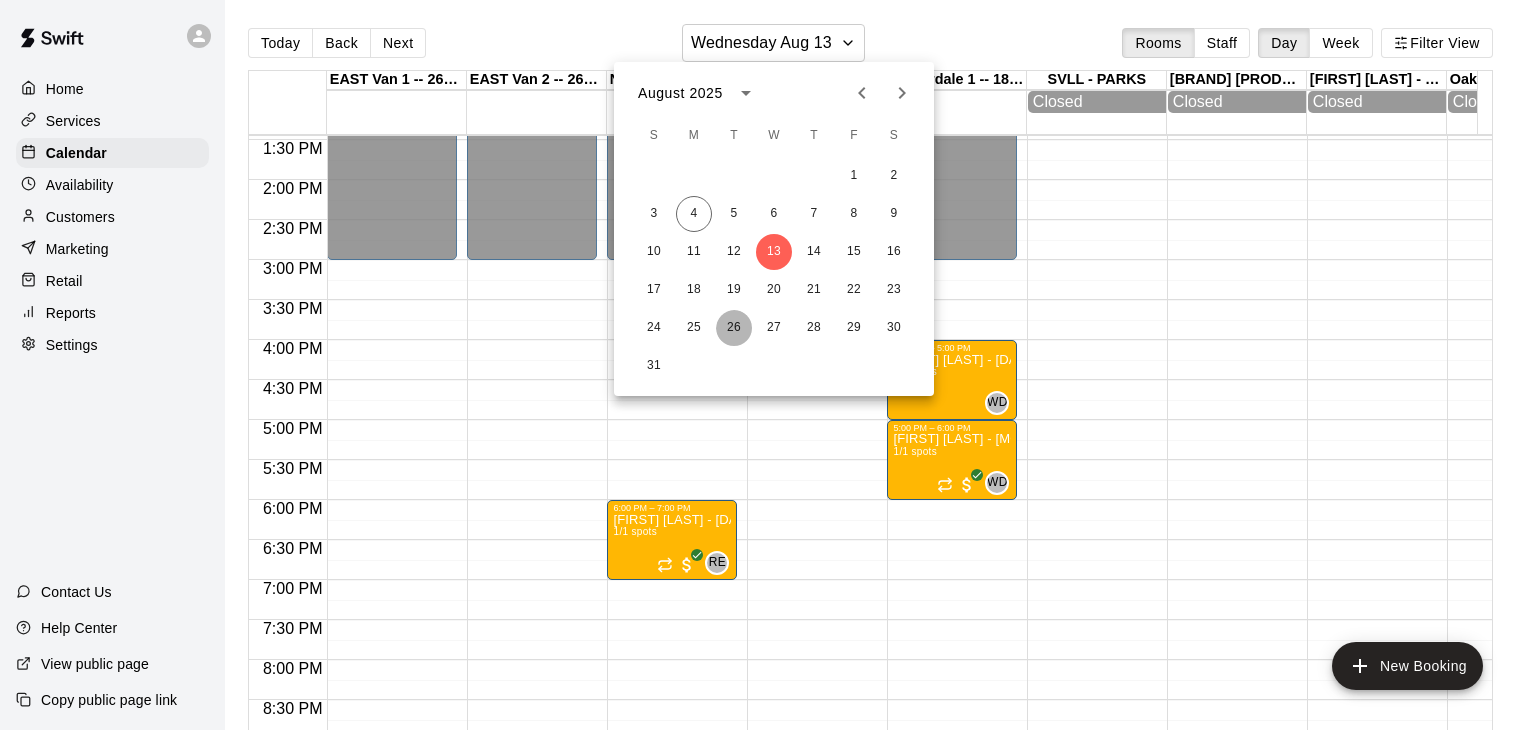 click on "26" at bounding box center [734, 328] 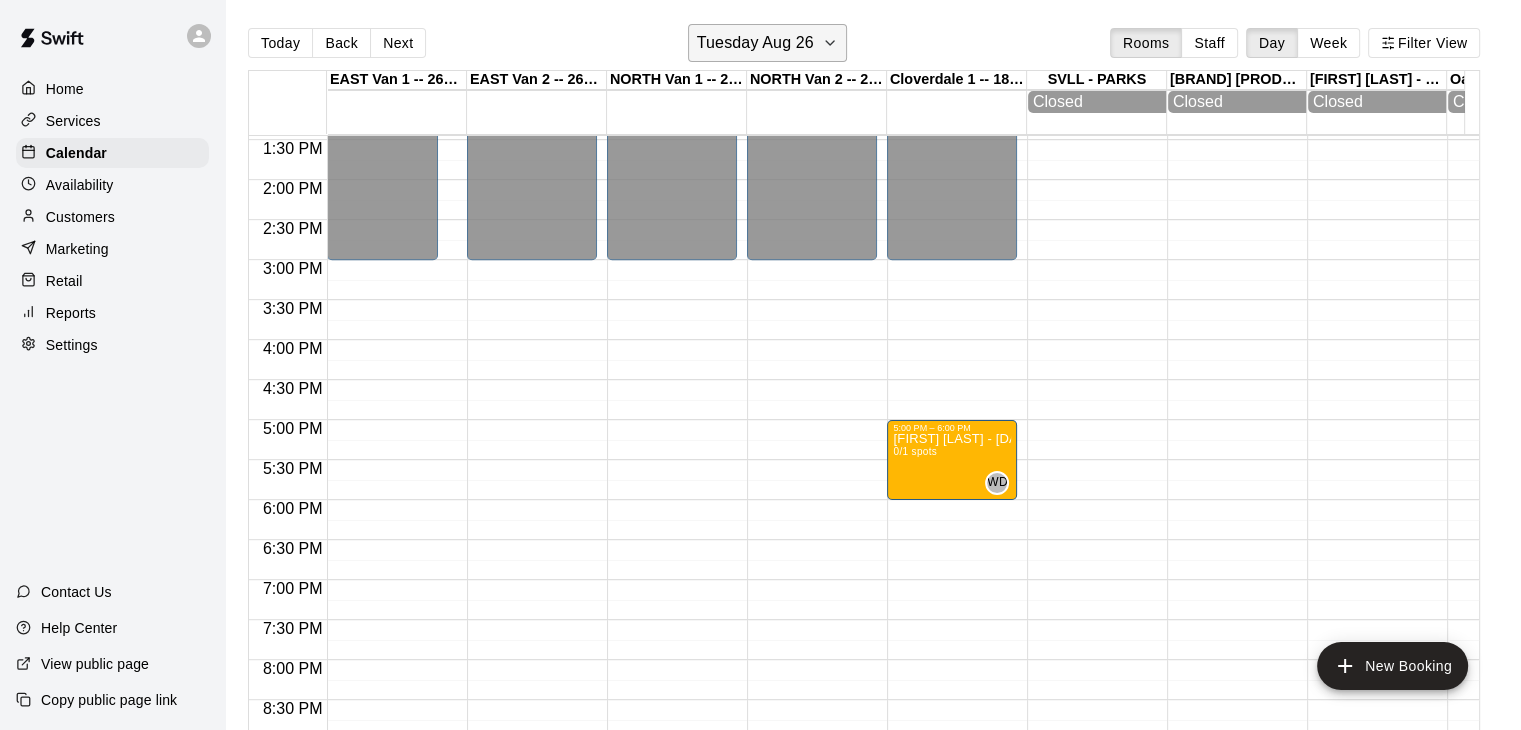 click 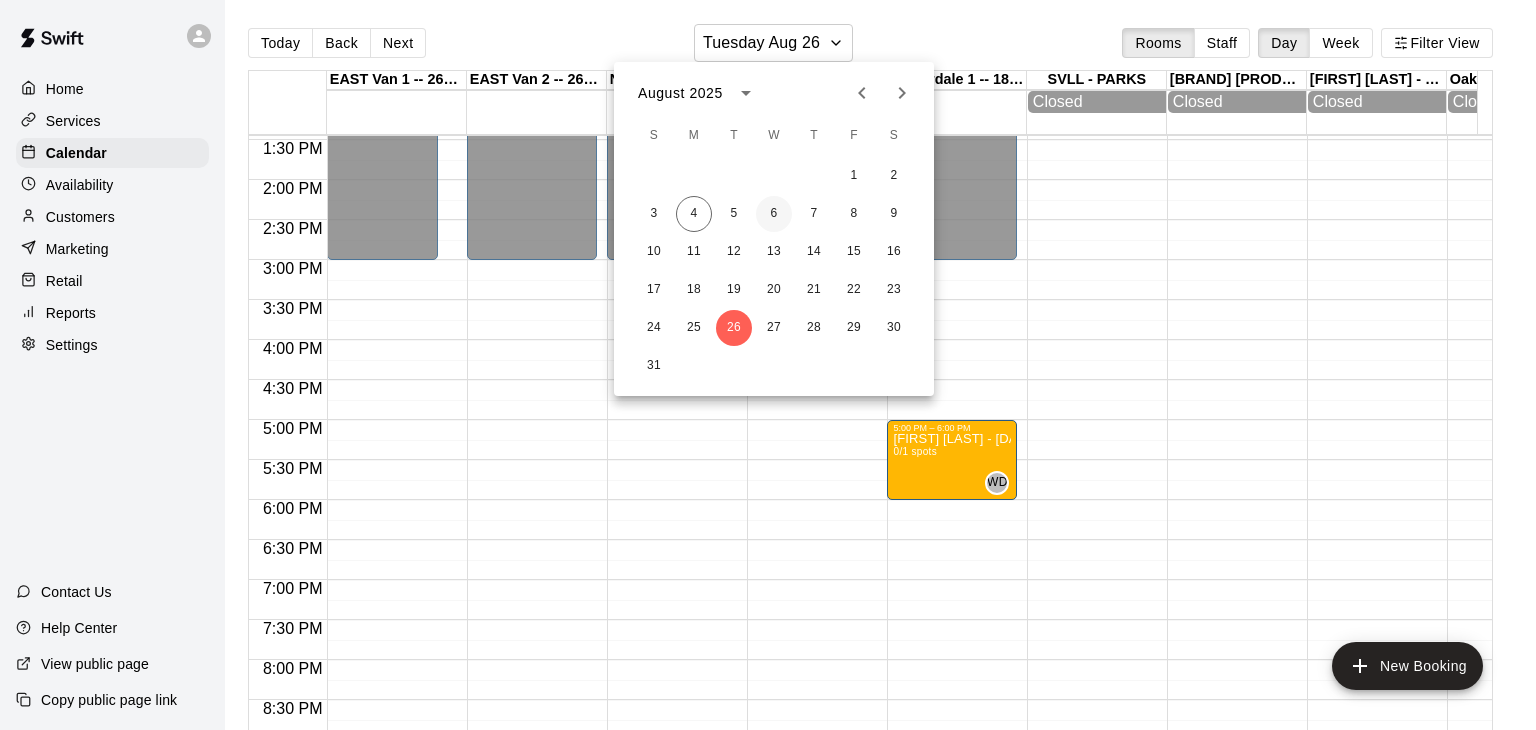 click on "6" at bounding box center (774, 214) 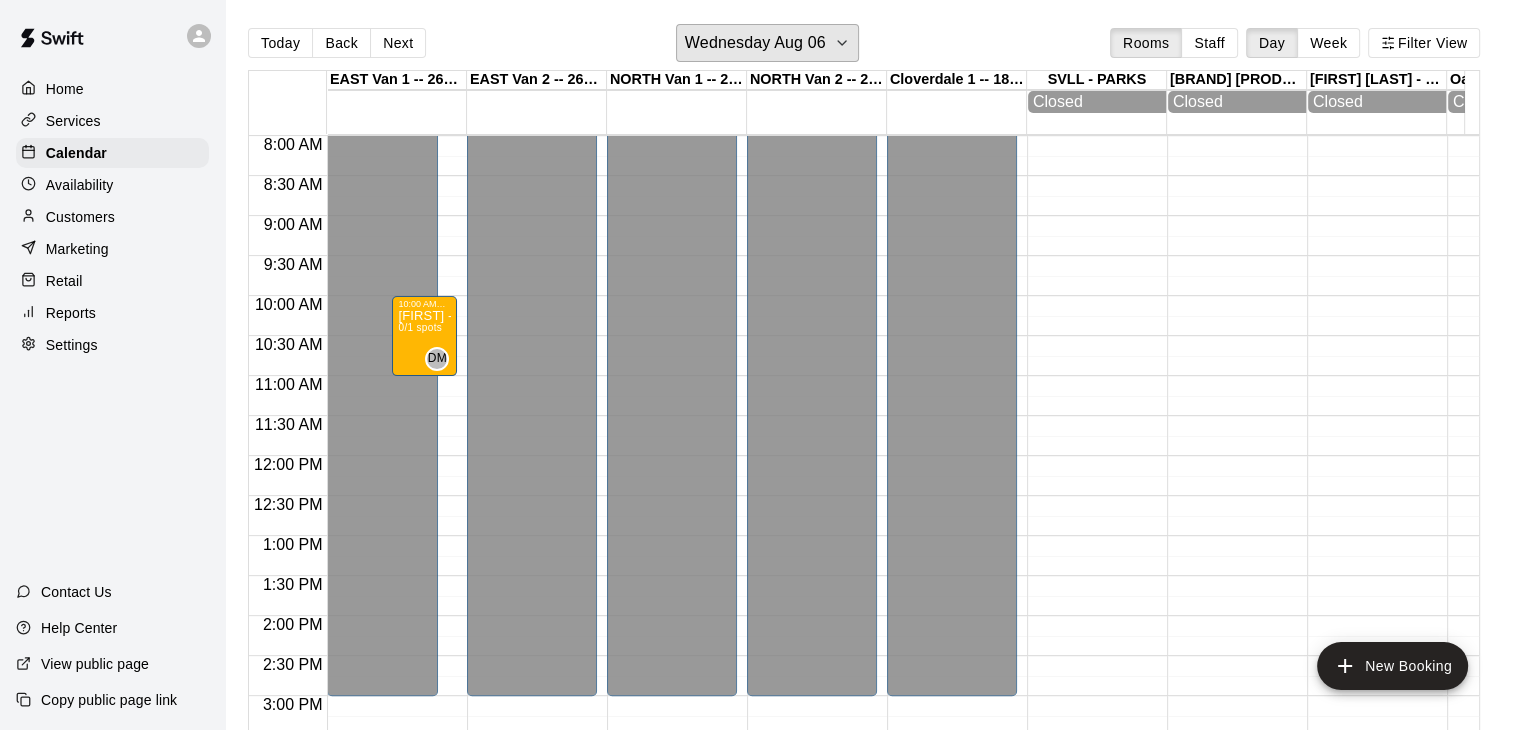scroll, scrollTop: 600, scrollLeft: 0, axis: vertical 